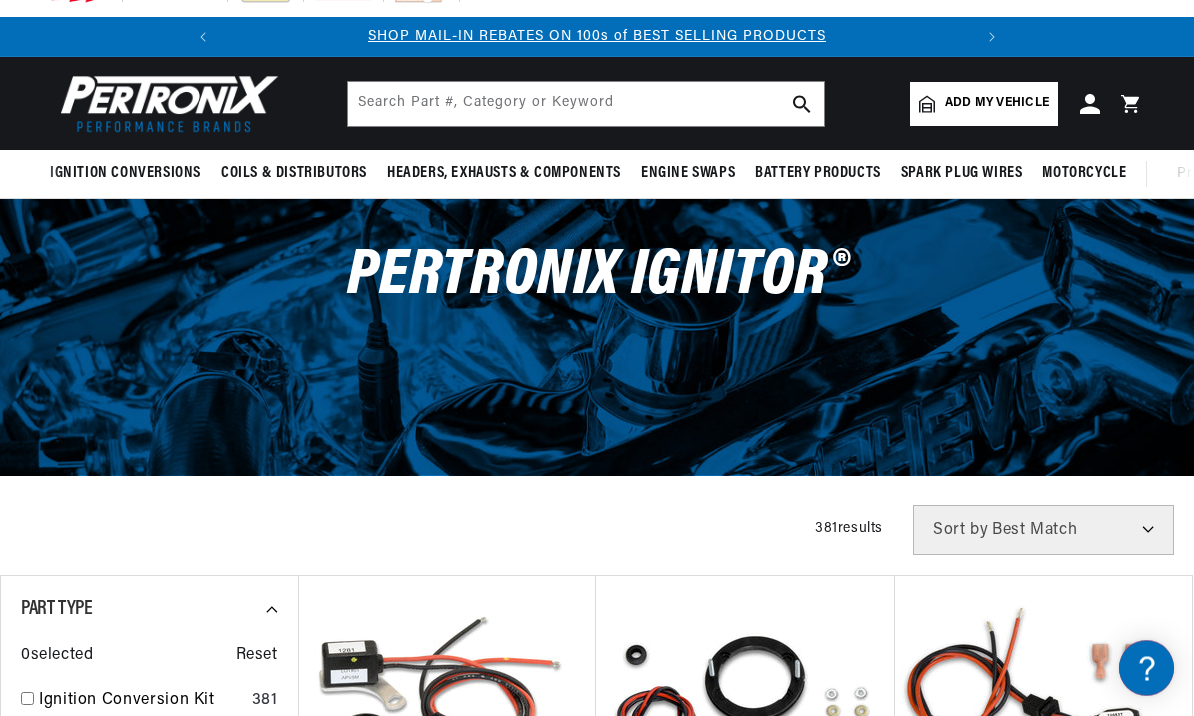 scroll, scrollTop: 75, scrollLeft: 0, axis: vertical 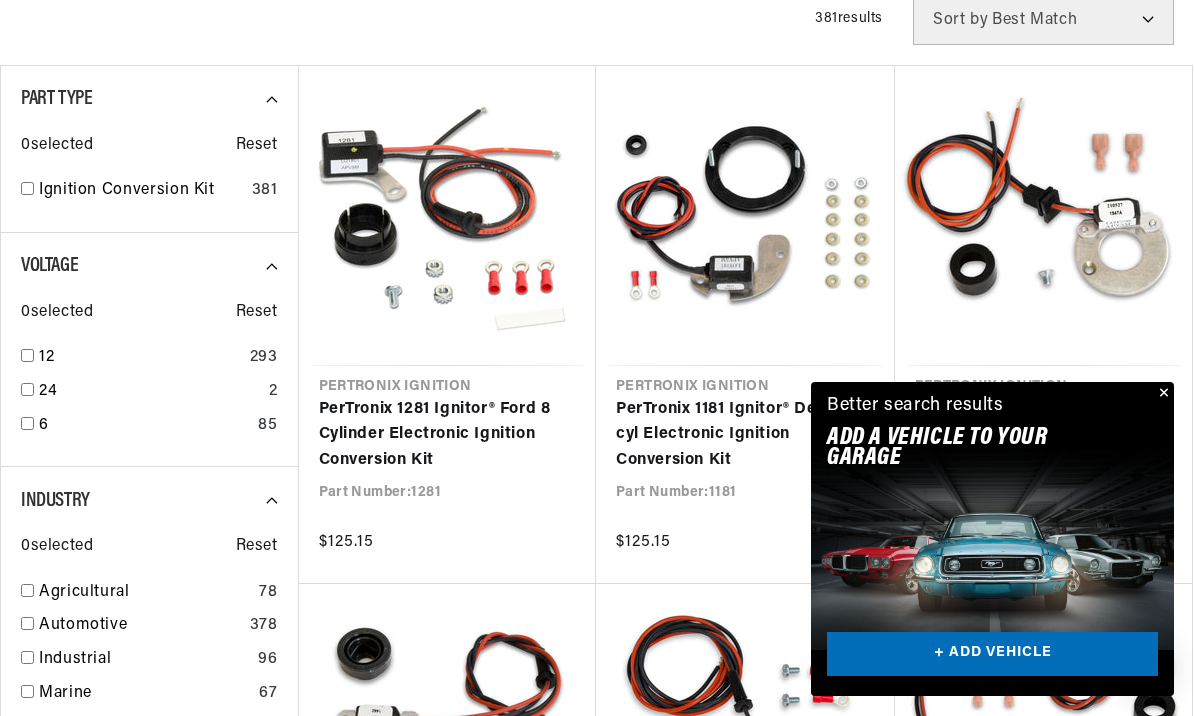 click at bounding box center [27, 355] 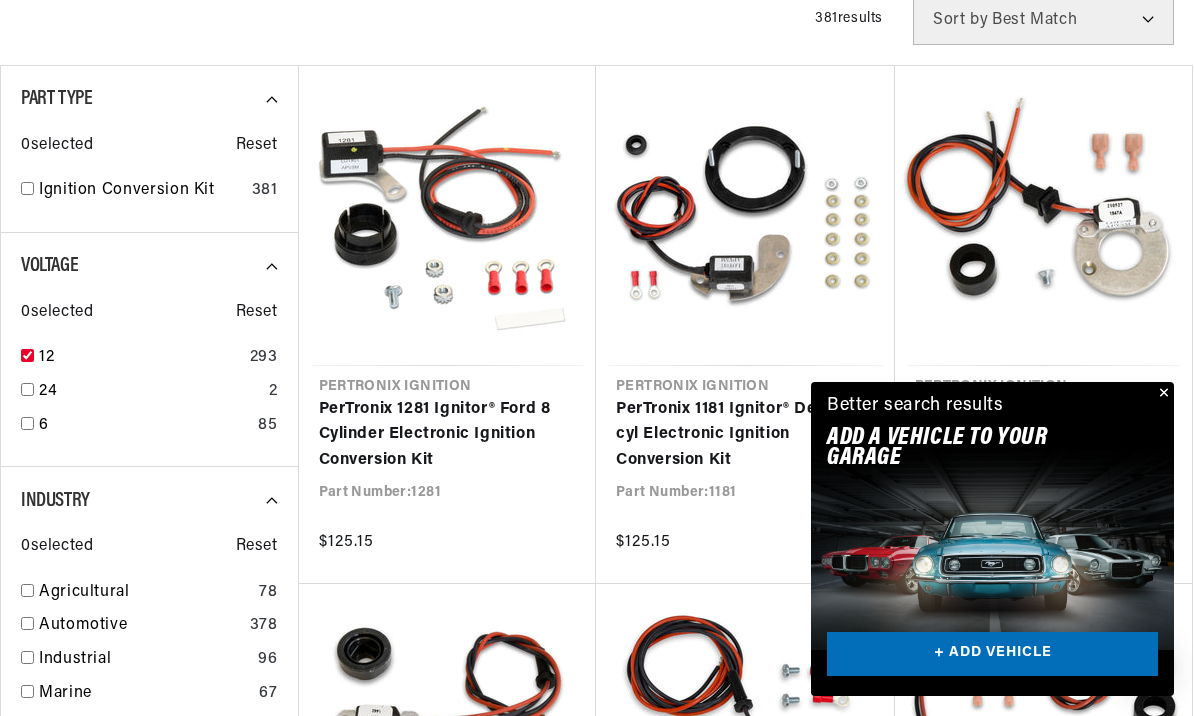 checkbox on "true" 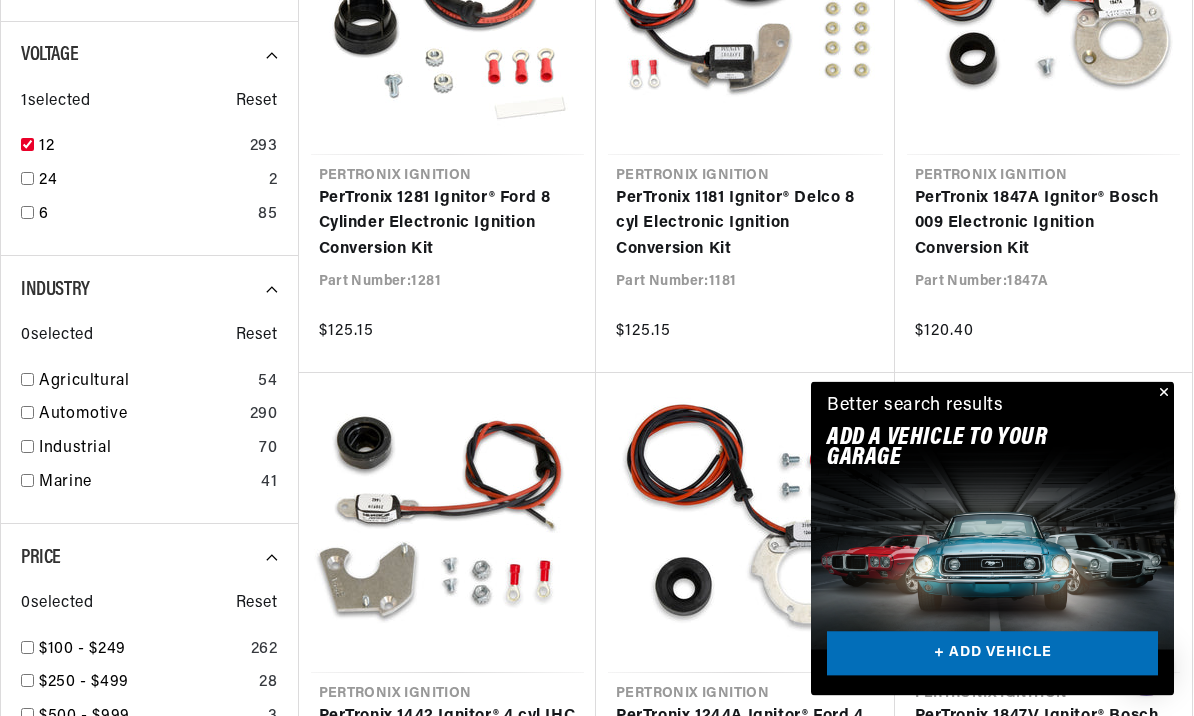 scroll, scrollTop: 789, scrollLeft: 0, axis: vertical 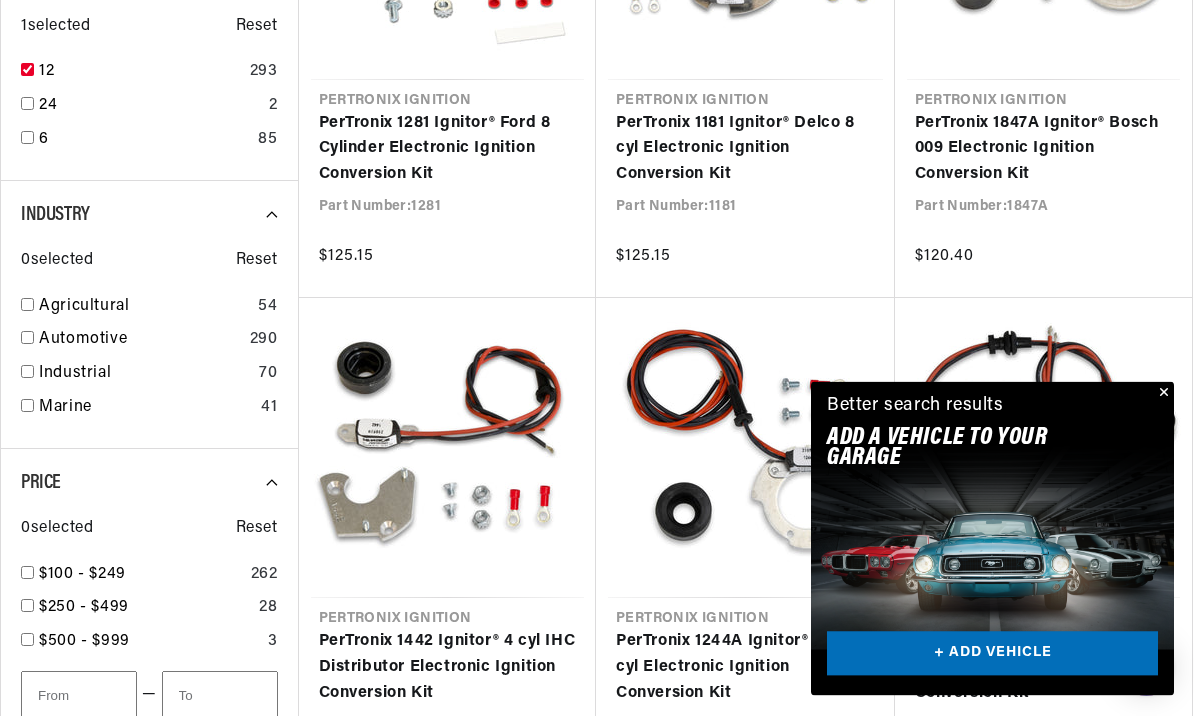 click at bounding box center (27, 338) 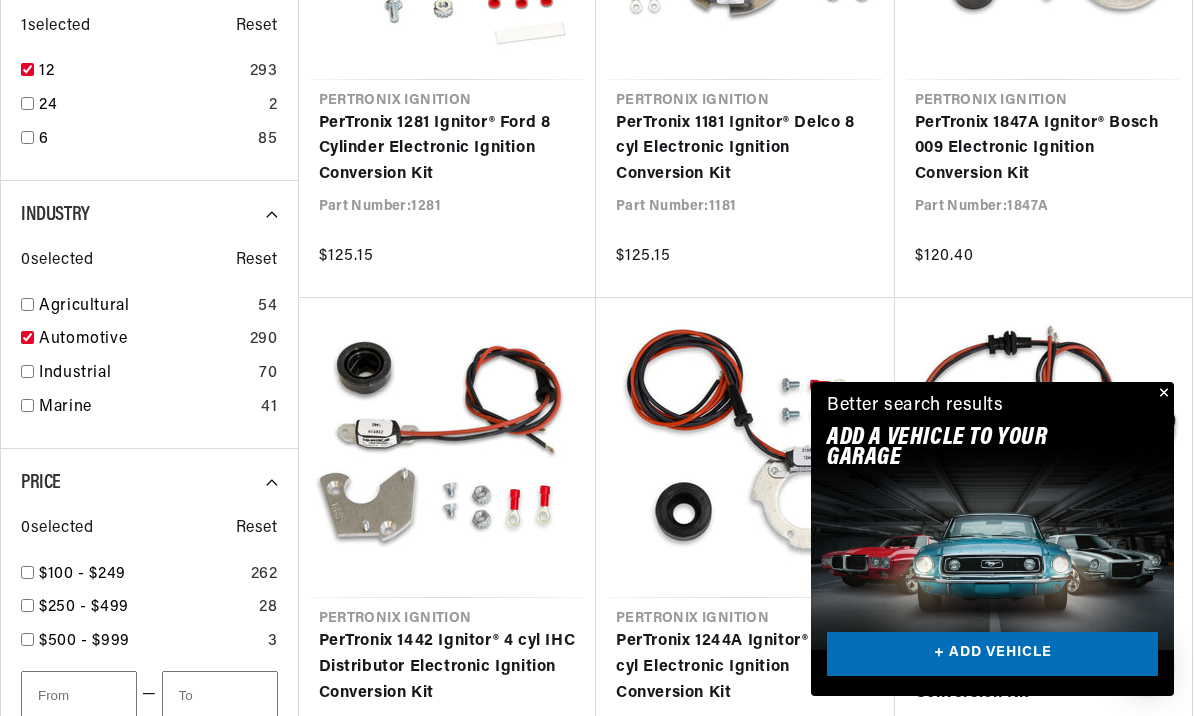 checkbox on "true" 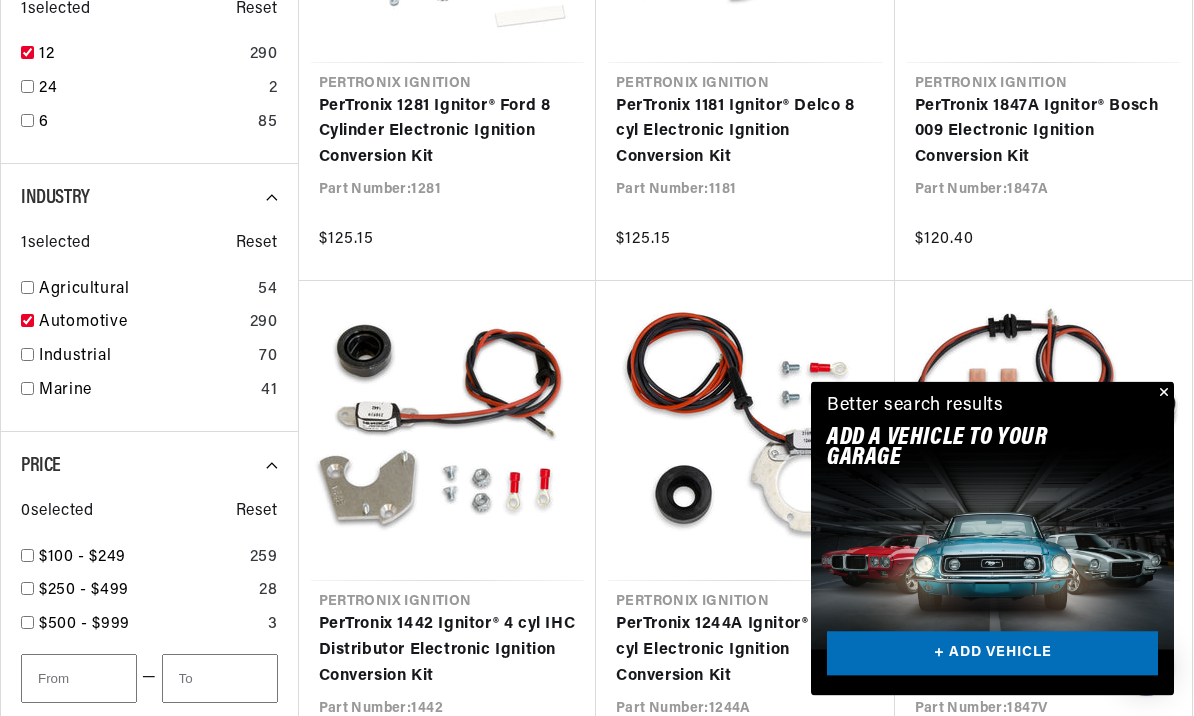 scroll, scrollTop: 909, scrollLeft: 0, axis: vertical 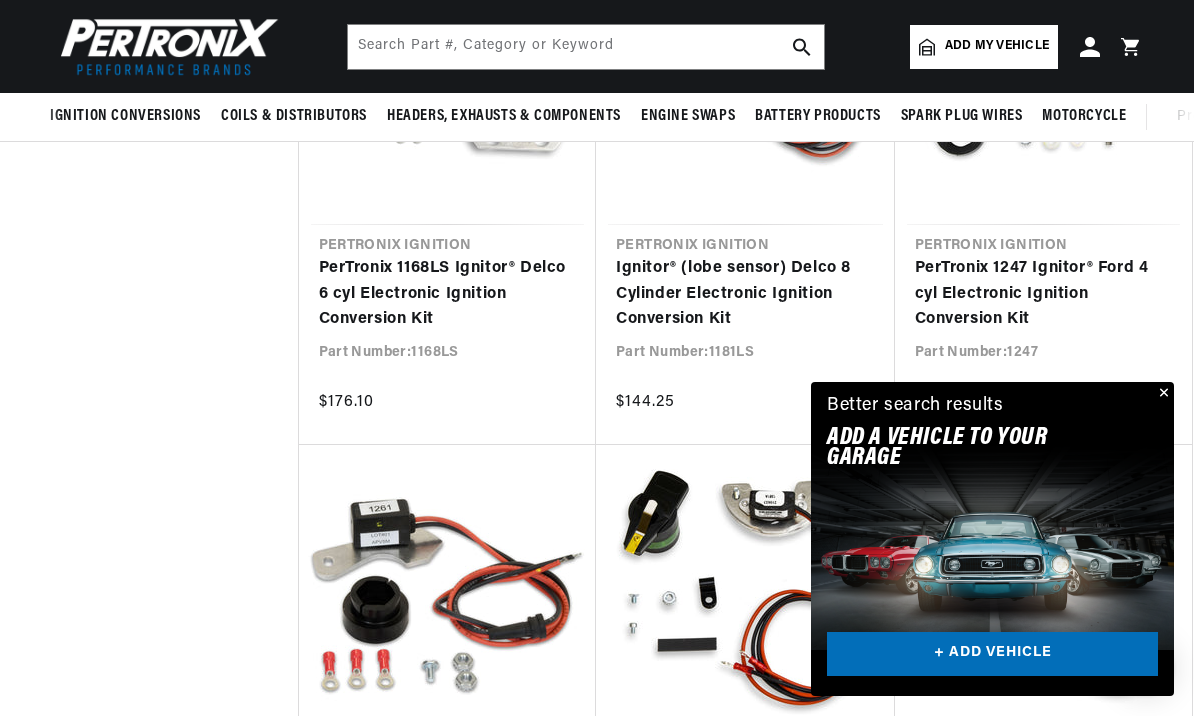 click on "PerTronix 1142 Ignitor® Delco 4 cyl Electronic Ignition Conversion Kit" at bounding box center [1044, 814] 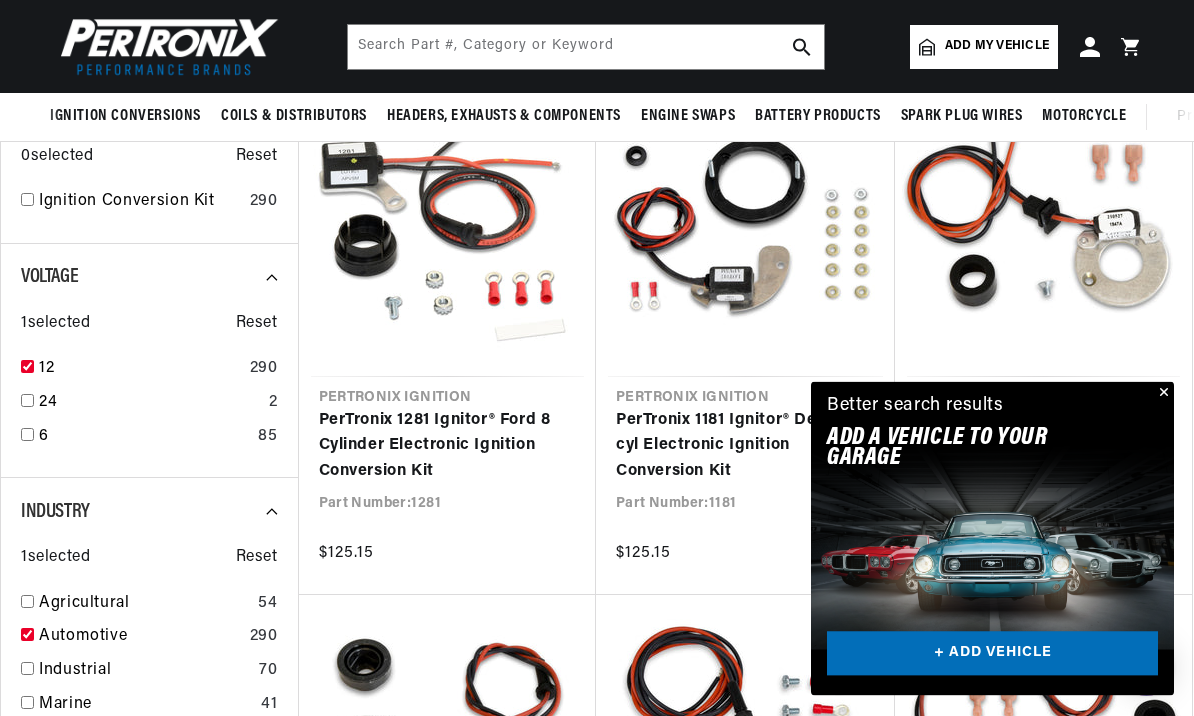scroll, scrollTop: 229, scrollLeft: 0, axis: vertical 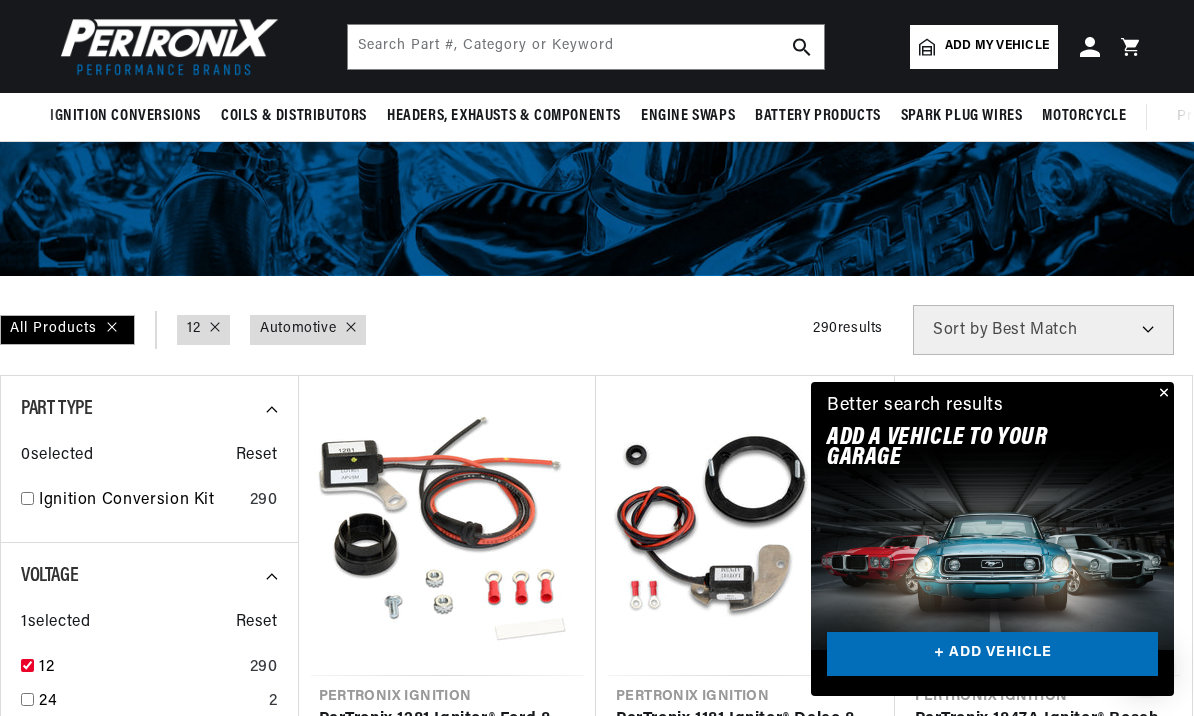 click at bounding box center [1162, 394] 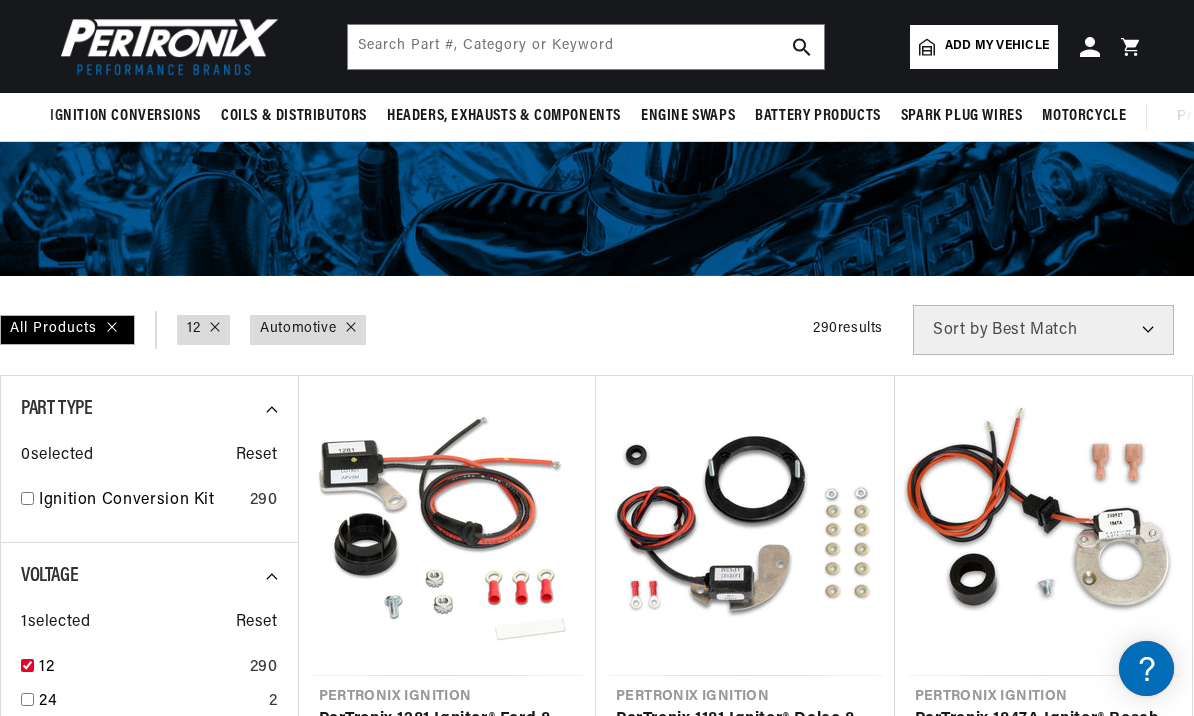 scroll, scrollTop: 0, scrollLeft: 0, axis: both 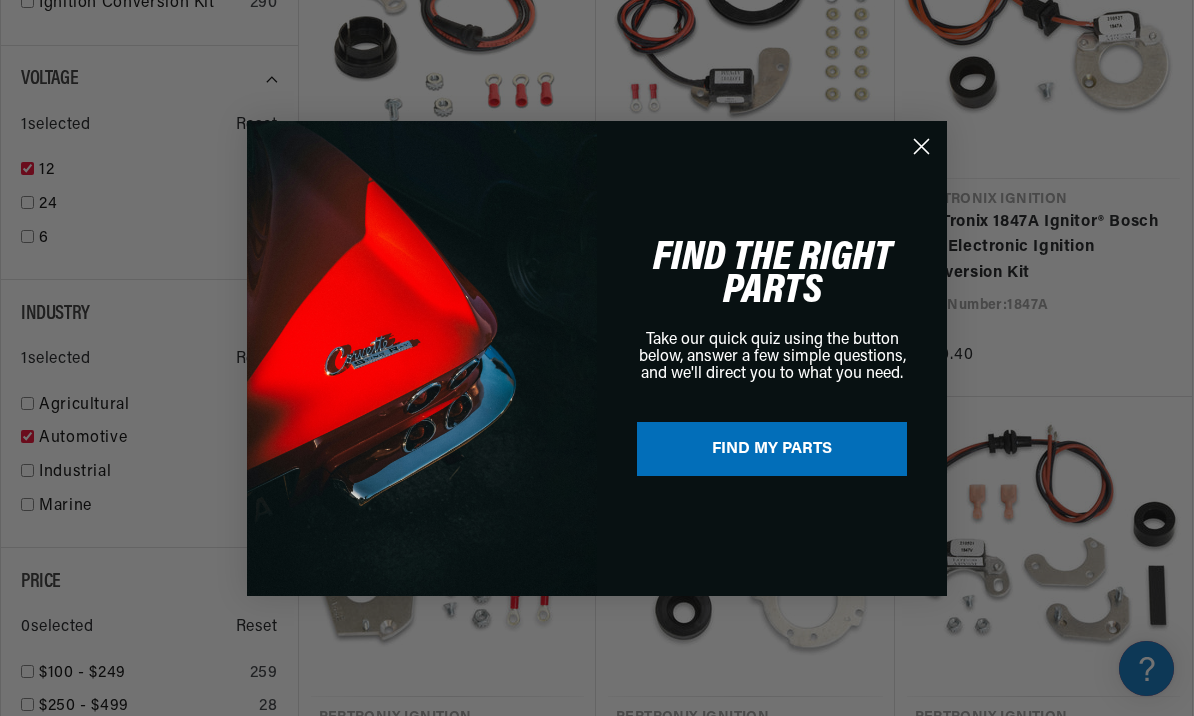 click on "FIND MY PARTS" at bounding box center (772, 449) 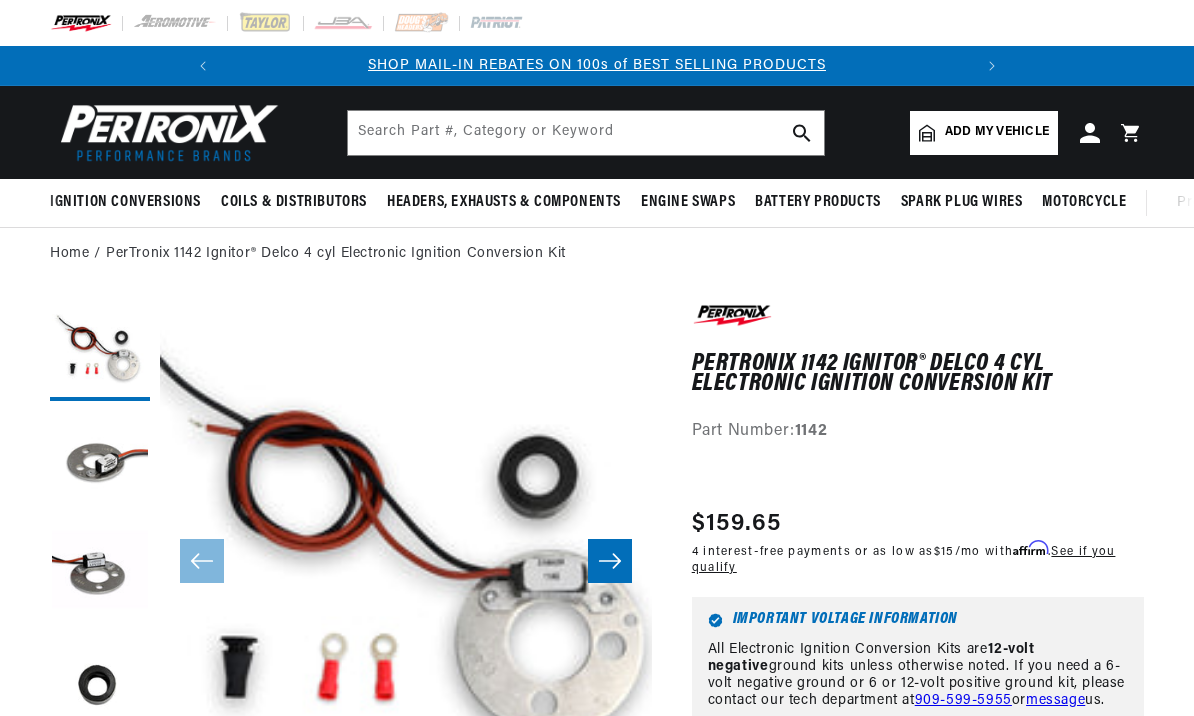 scroll, scrollTop: 0, scrollLeft: 0, axis: both 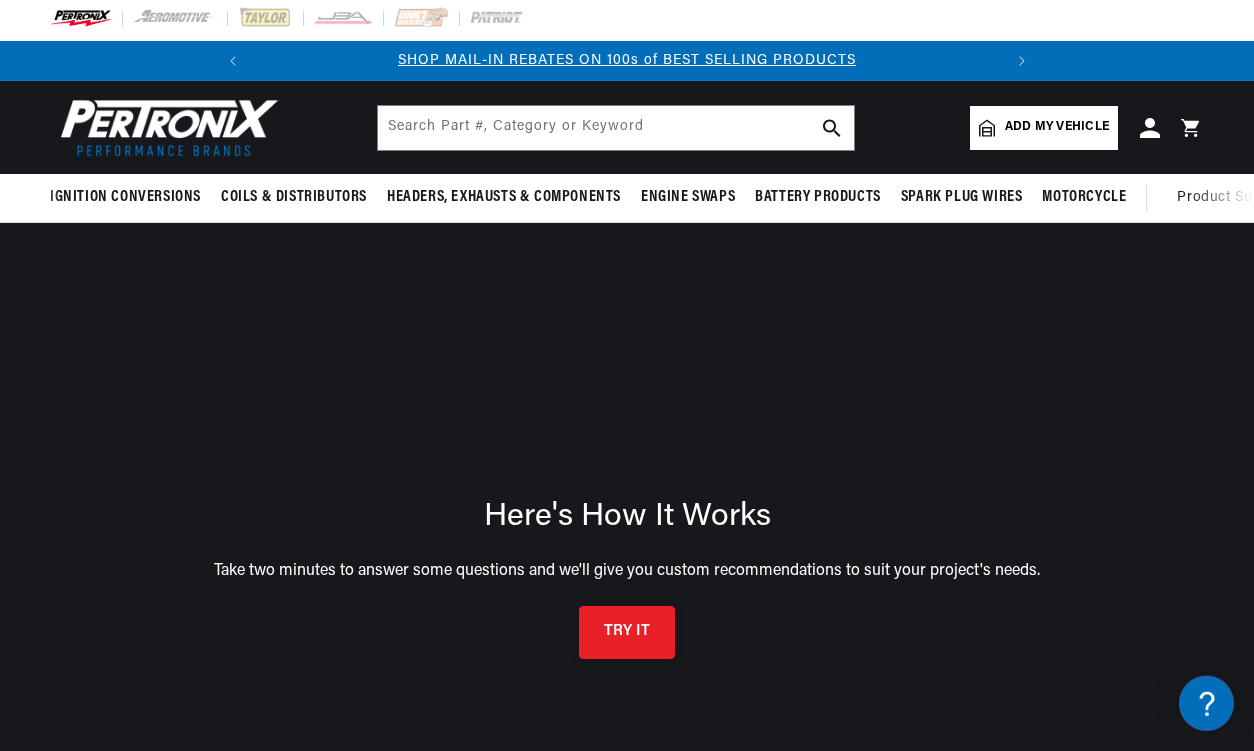 click on "TRY IT" at bounding box center (627, 632) 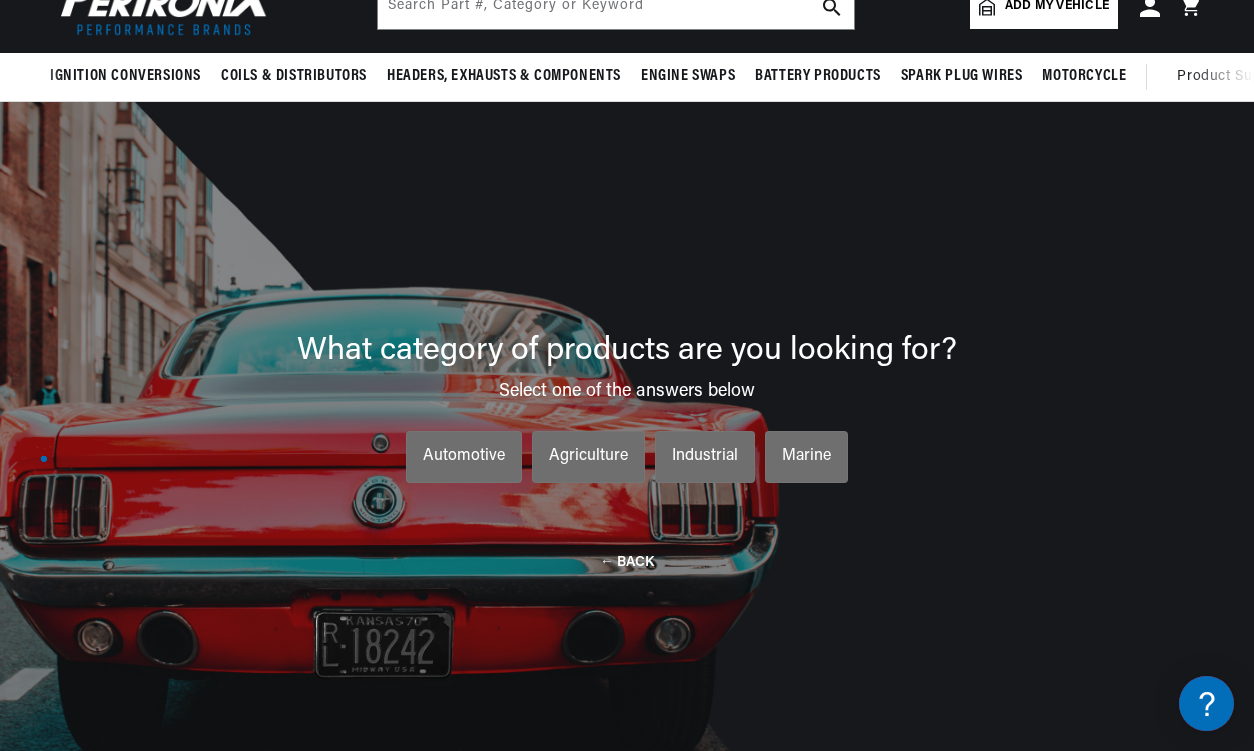 scroll, scrollTop: 142, scrollLeft: 0, axis: vertical 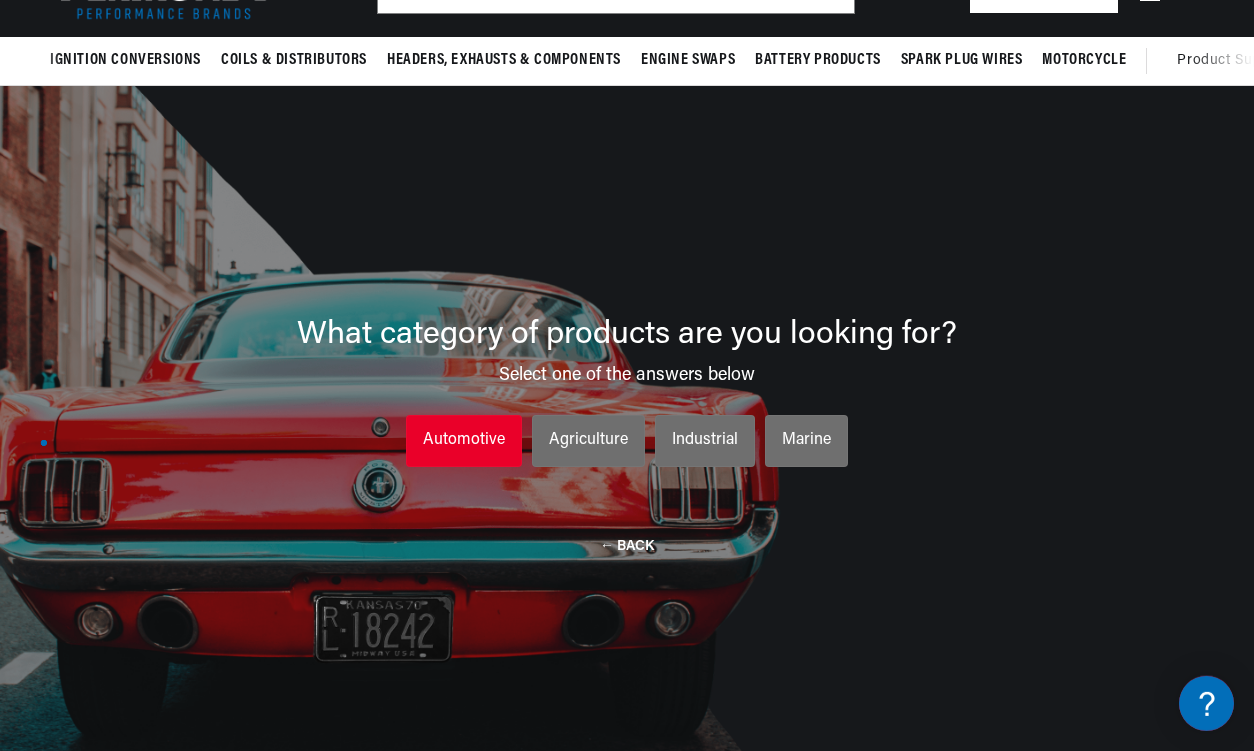 click on "Automotive" at bounding box center [464, 441] 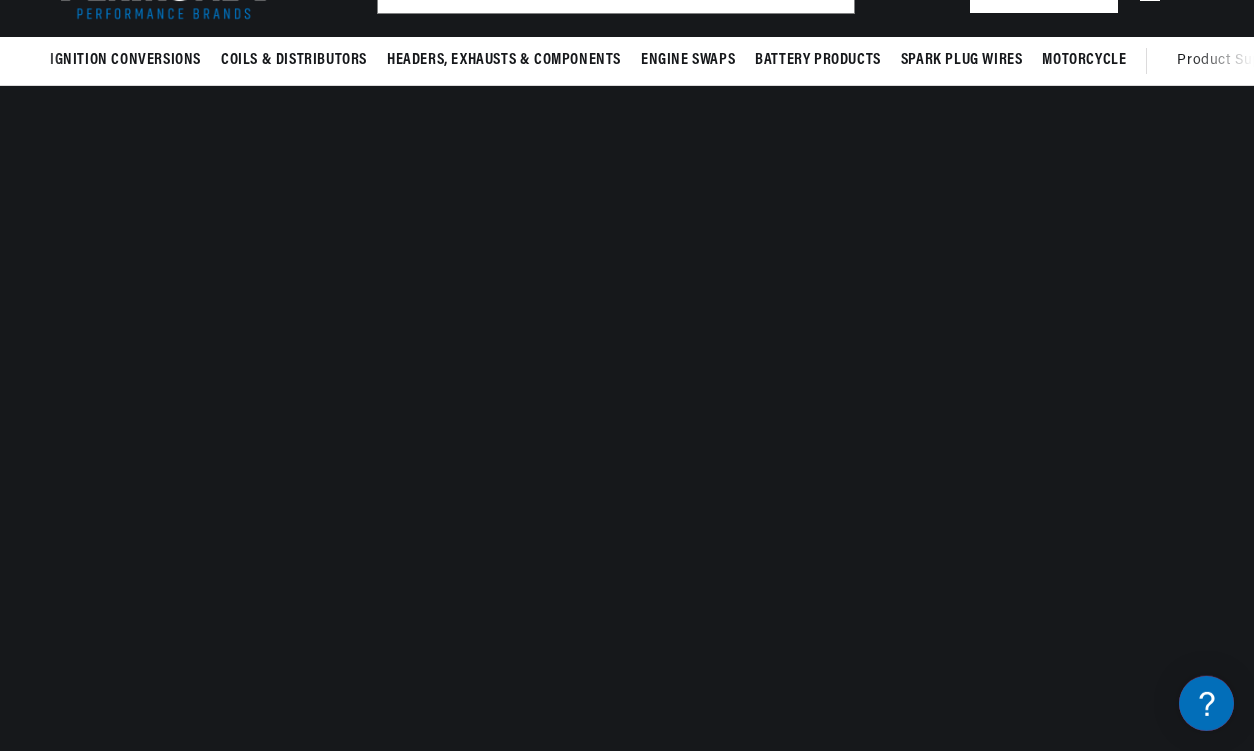 scroll, scrollTop: 0, scrollLeft: 747, axis: horizontal 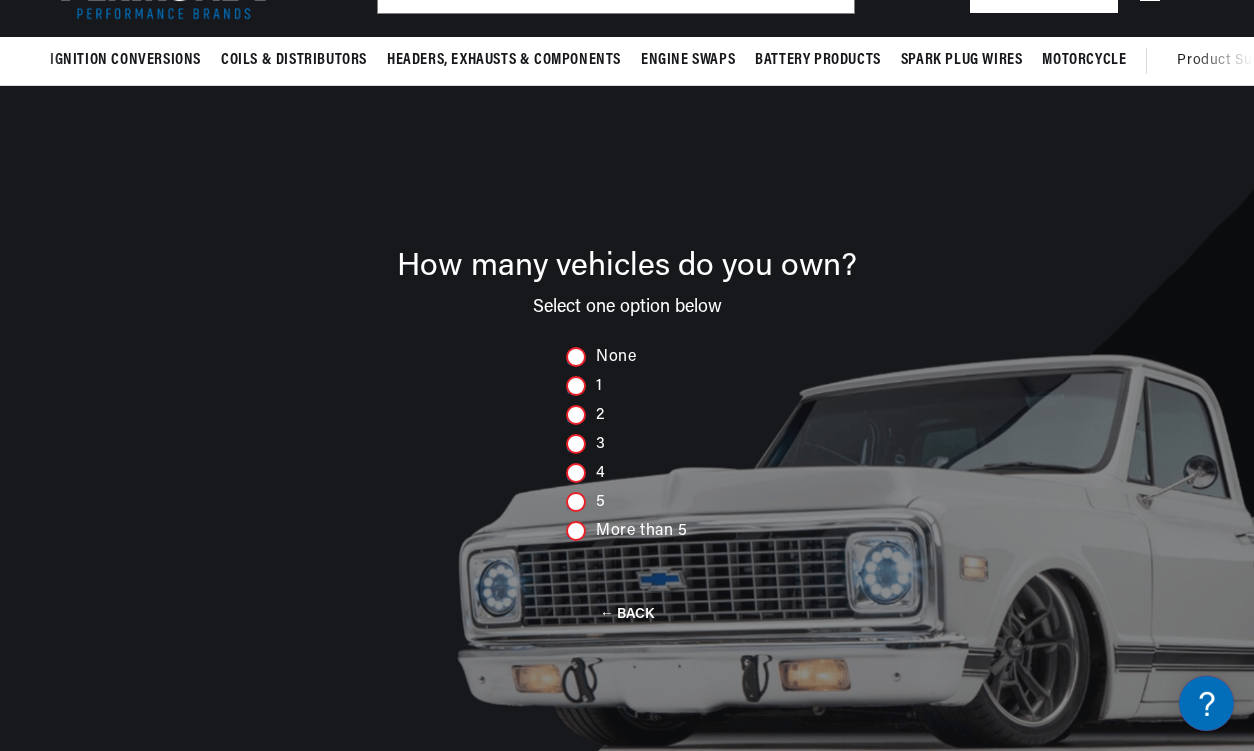 click at bounding box center (576, 502) 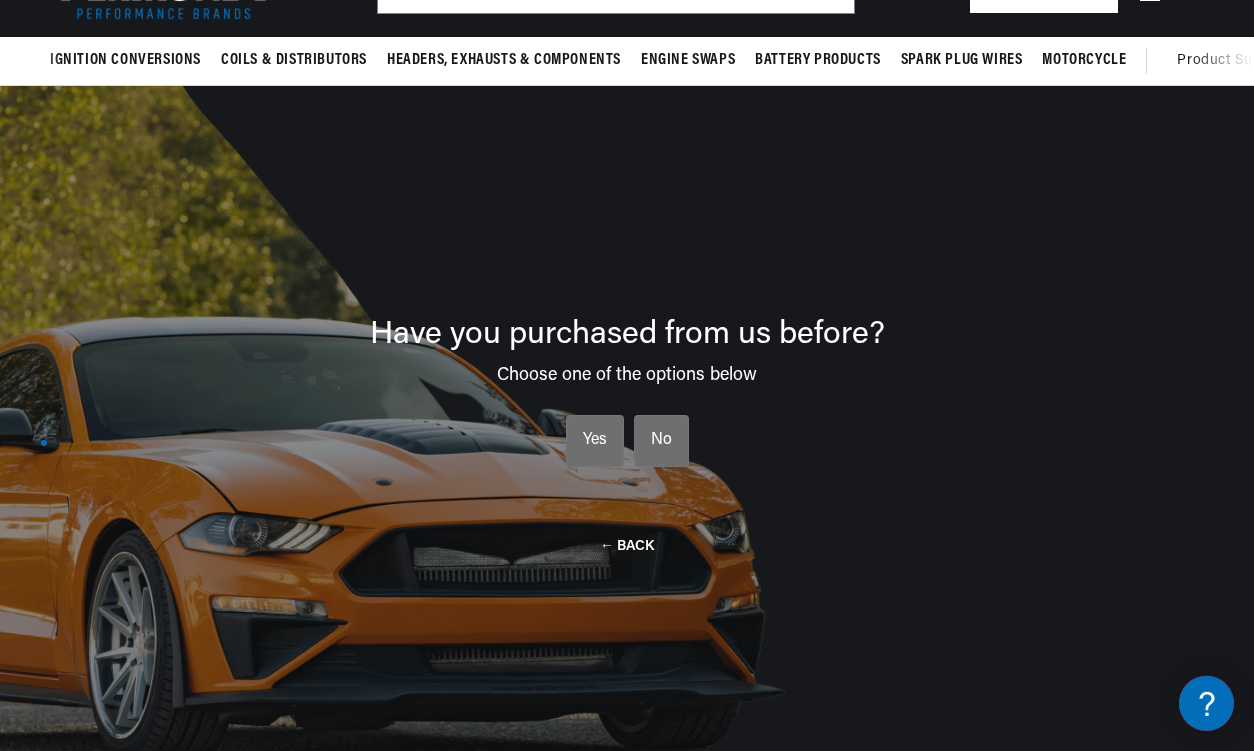scroll, scrollTop: 0, scrollLeft: 0, axis: both 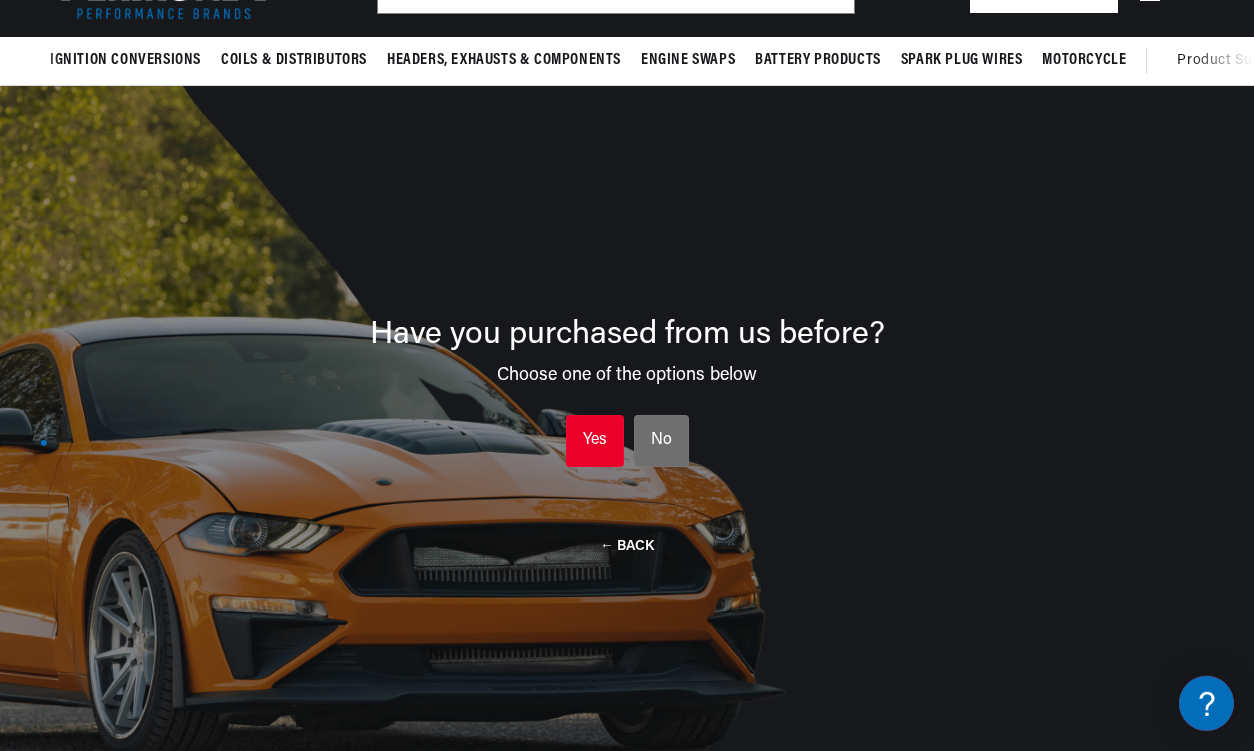 click on "Yes" at bounding box center (595, 441) 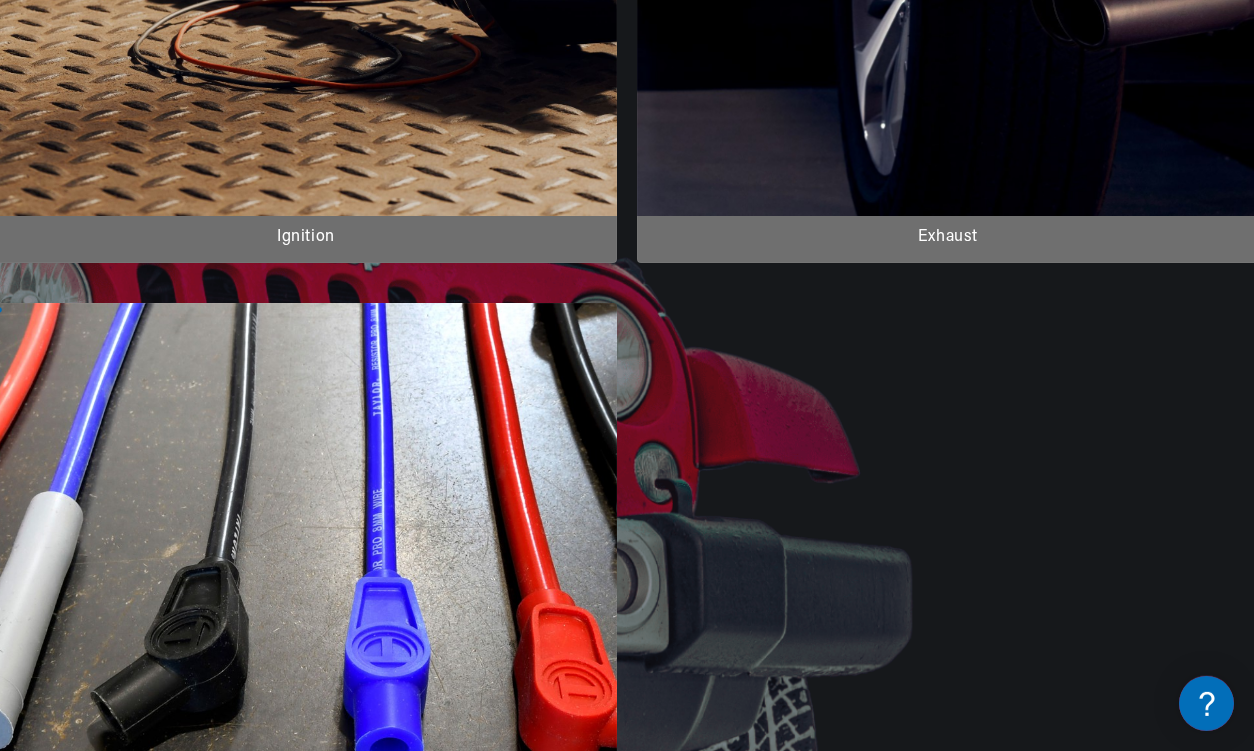scroll, scrollTop: 797, scrollLeft: 0, axis: vertical 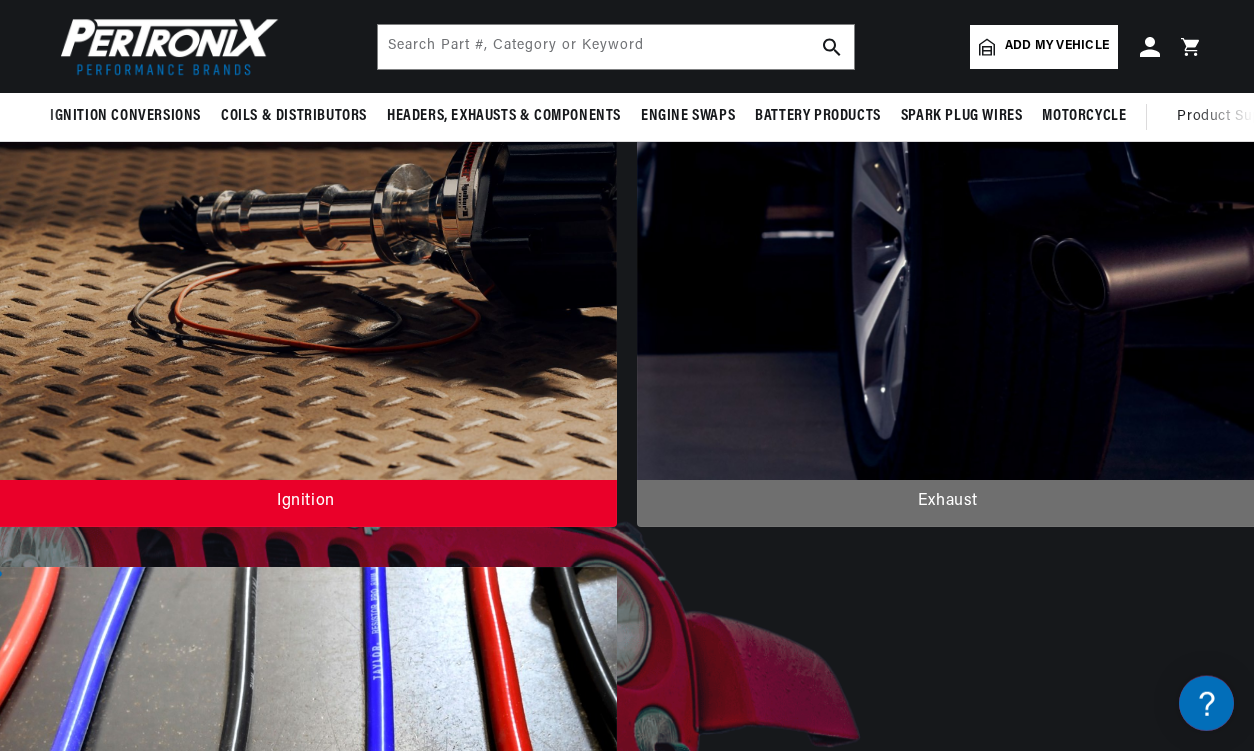 click at bounding box center [306, 192] 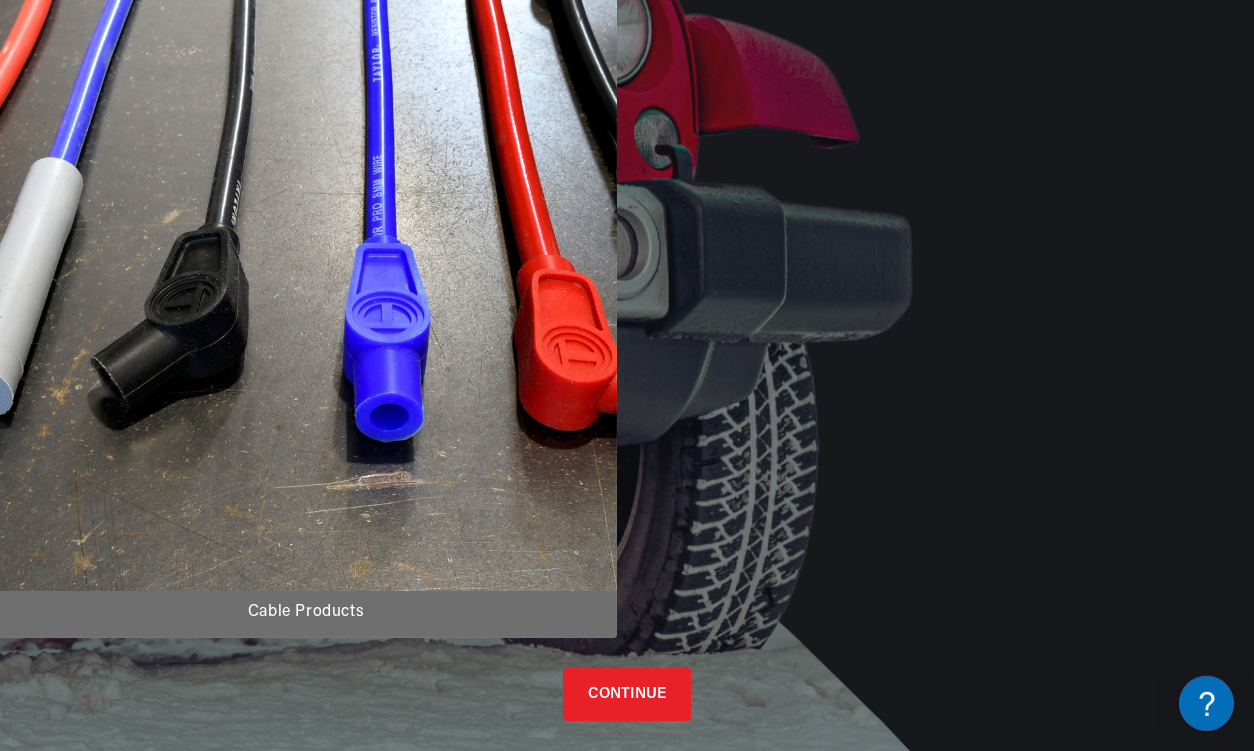 scroll, scrollTop: 1167, scrollLeft: 0, axis: vertical 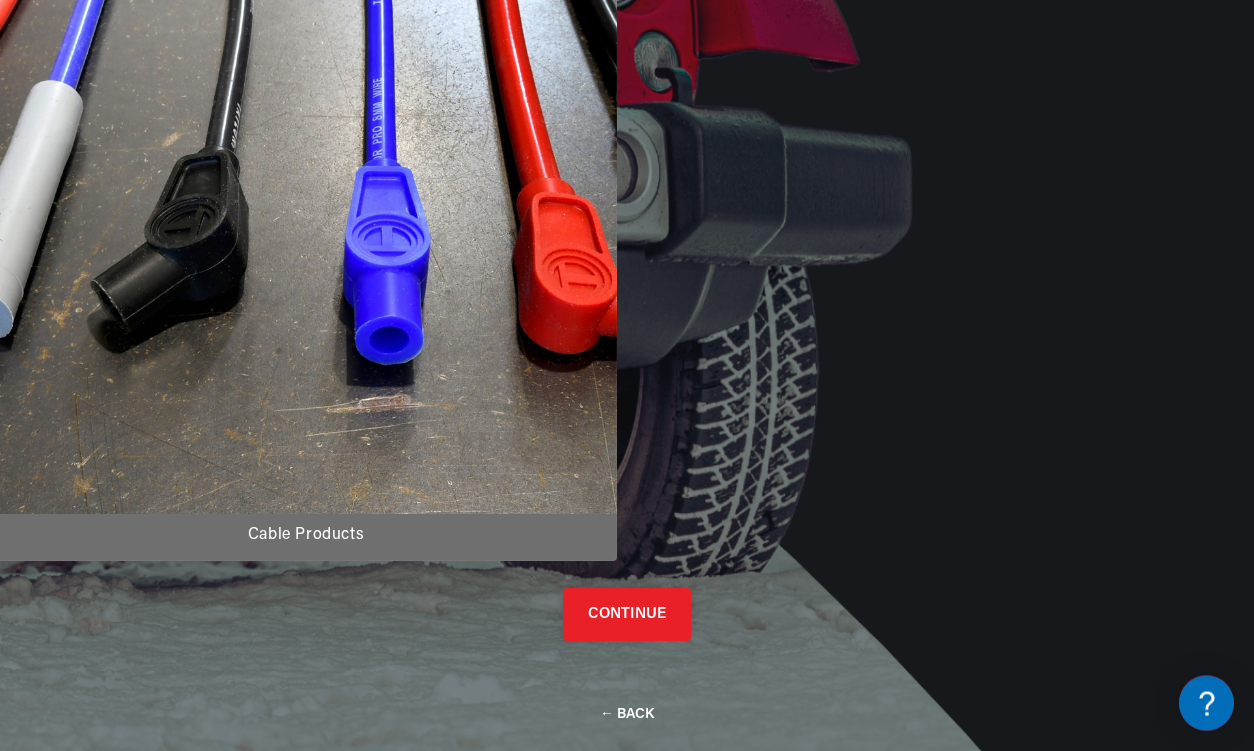 click on "CONTINUE" at bounding box center [627, 614] 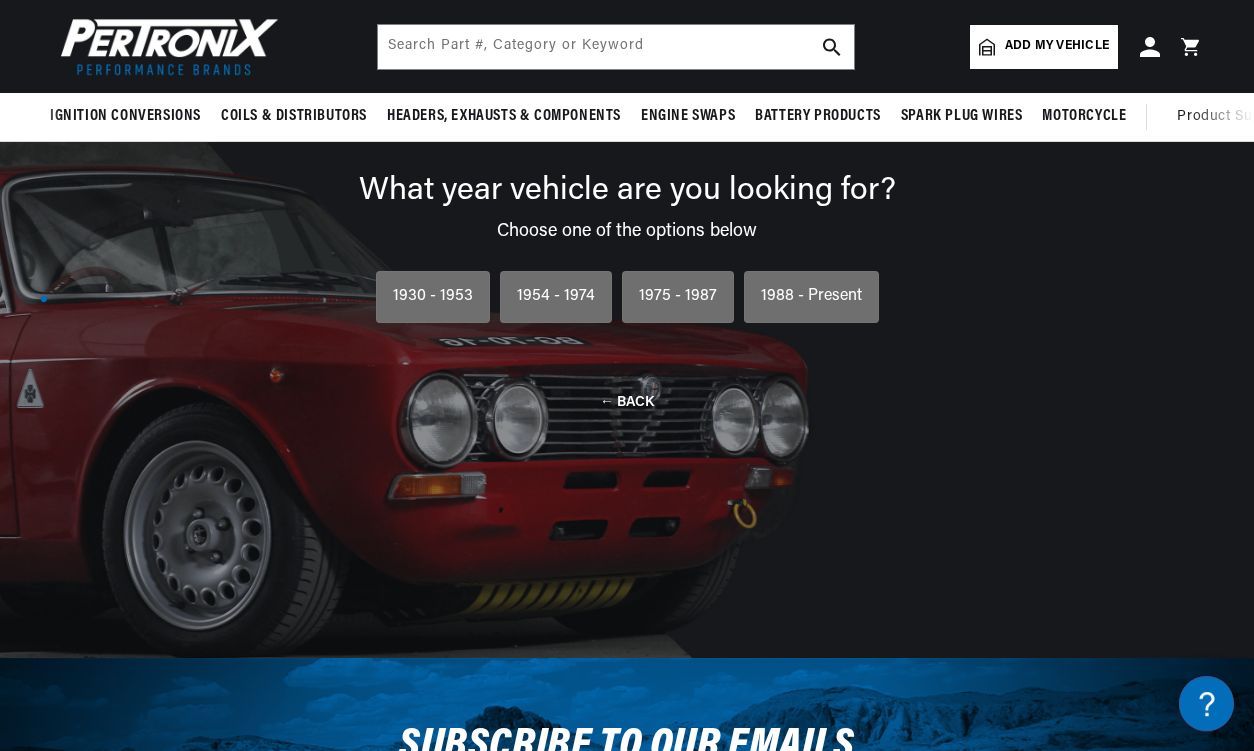 scroll, scrollTop: 142, scrollLeft: 0, axis: vertical 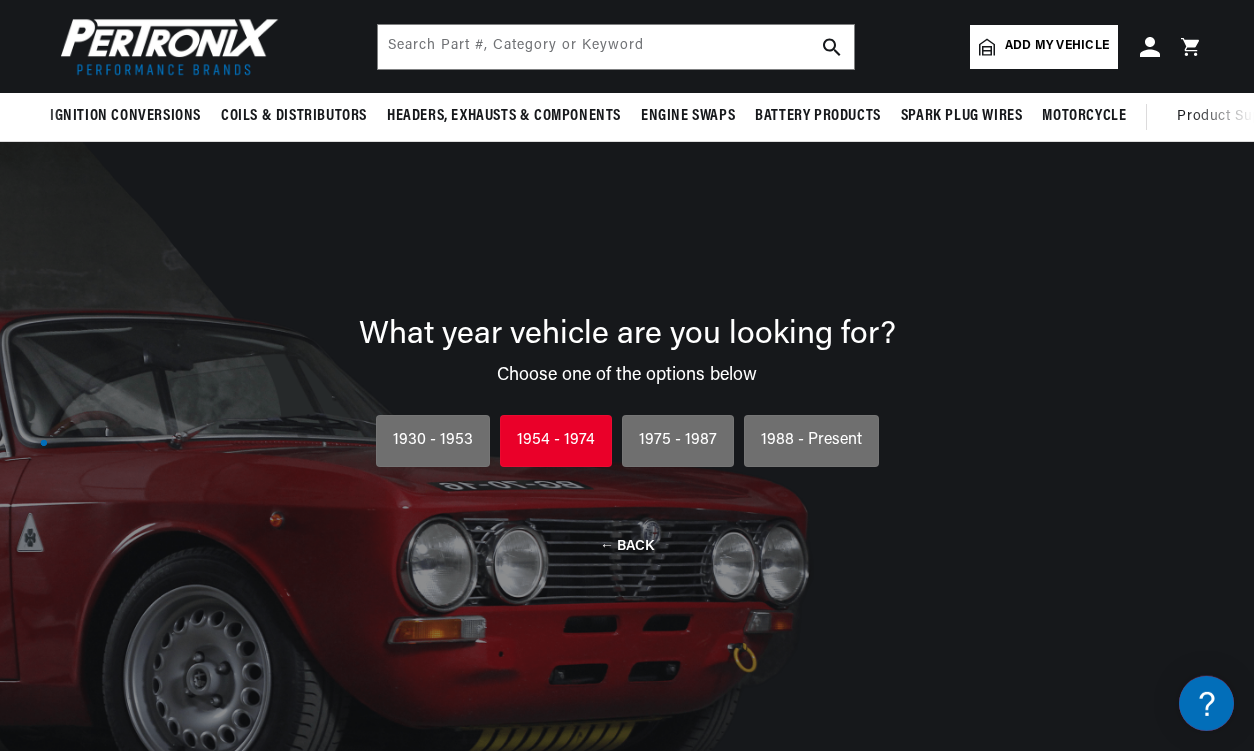 click on "1954 - 1974" at bounding box center [556, 441] 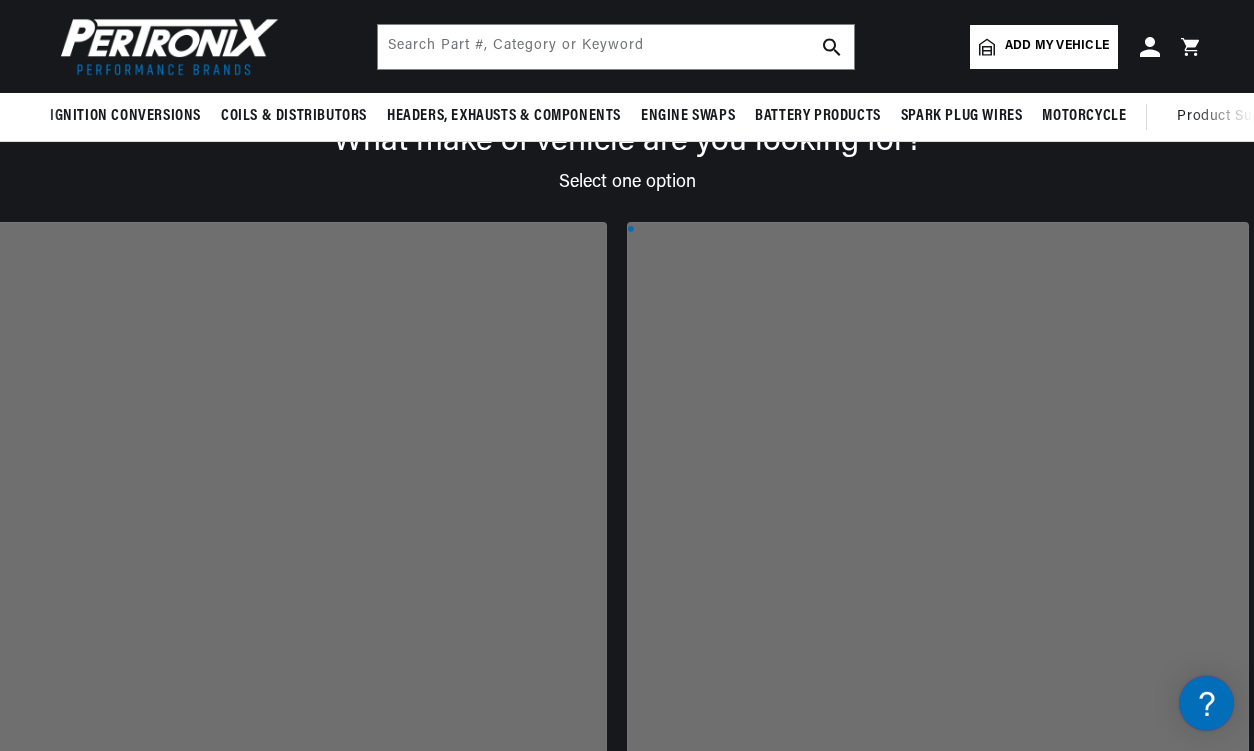 scroll, scrollTop: 0, scrollLeft: 607, axis: horizontal 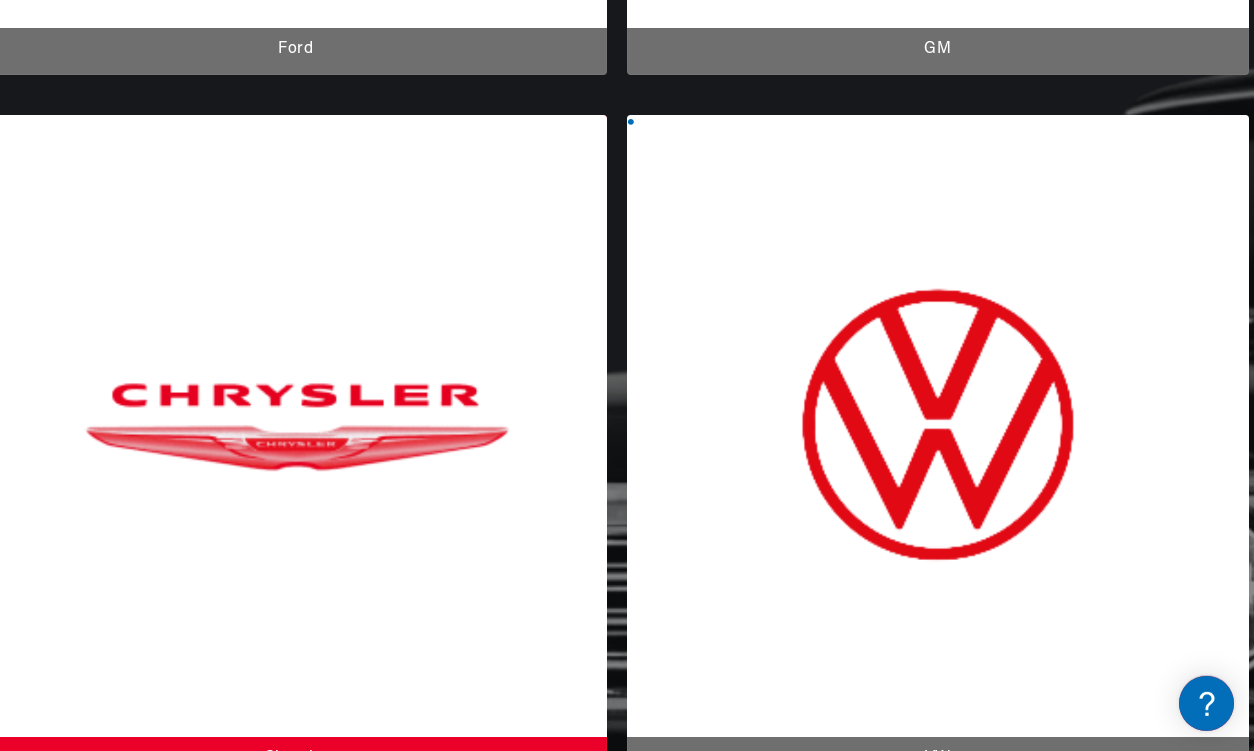 click at bounding box center (296, 449) 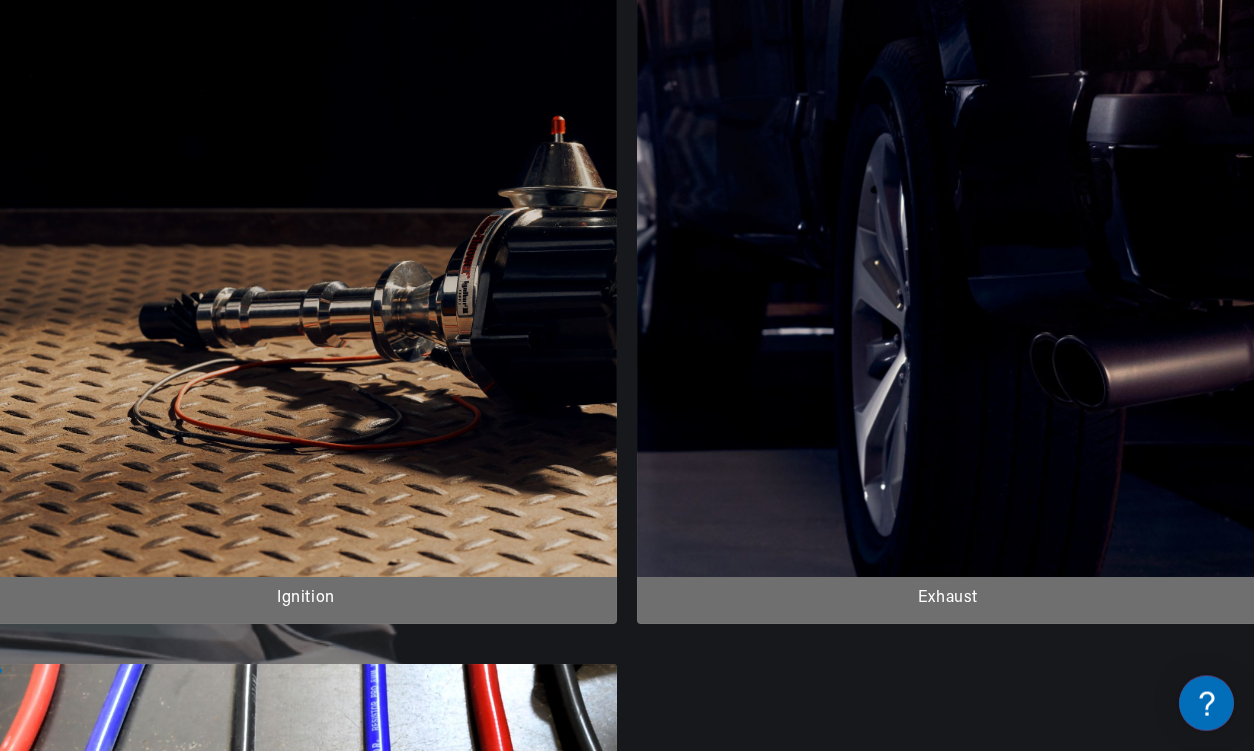 scroll, scrollTop: 414, scrollLeft: 0, axis: vertical 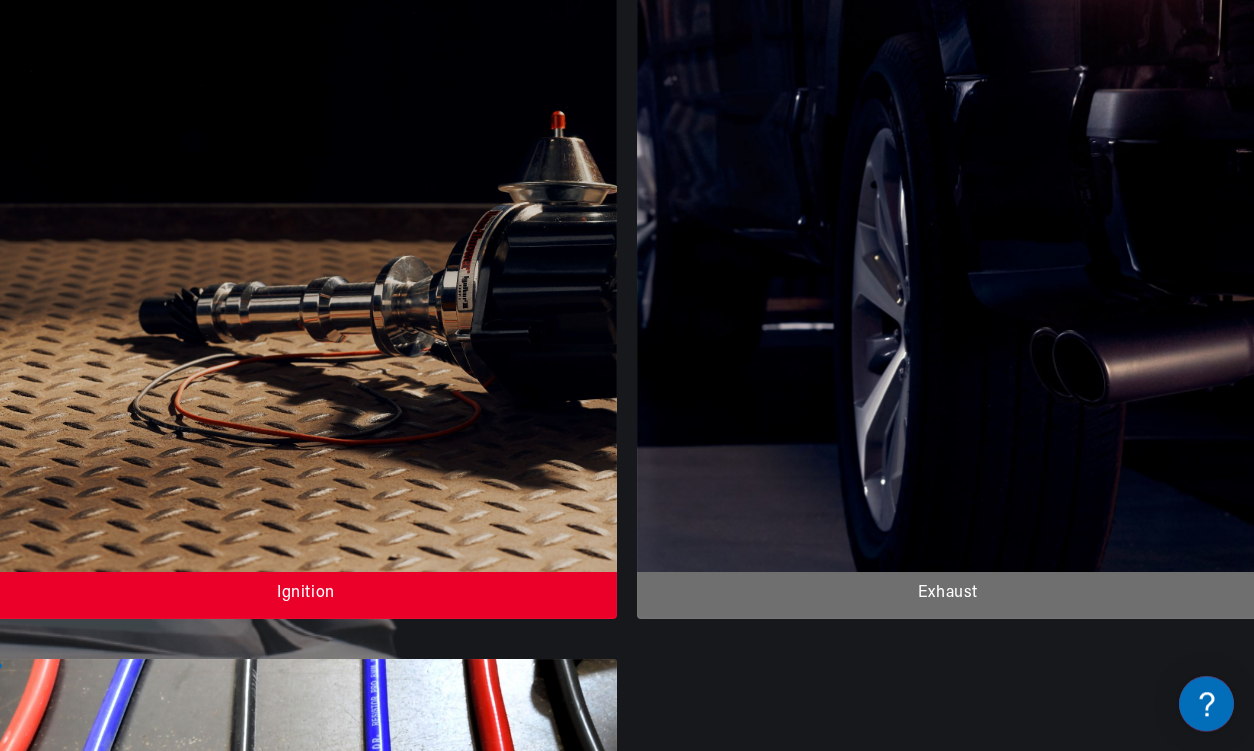 click at bounding box center [306, 284] 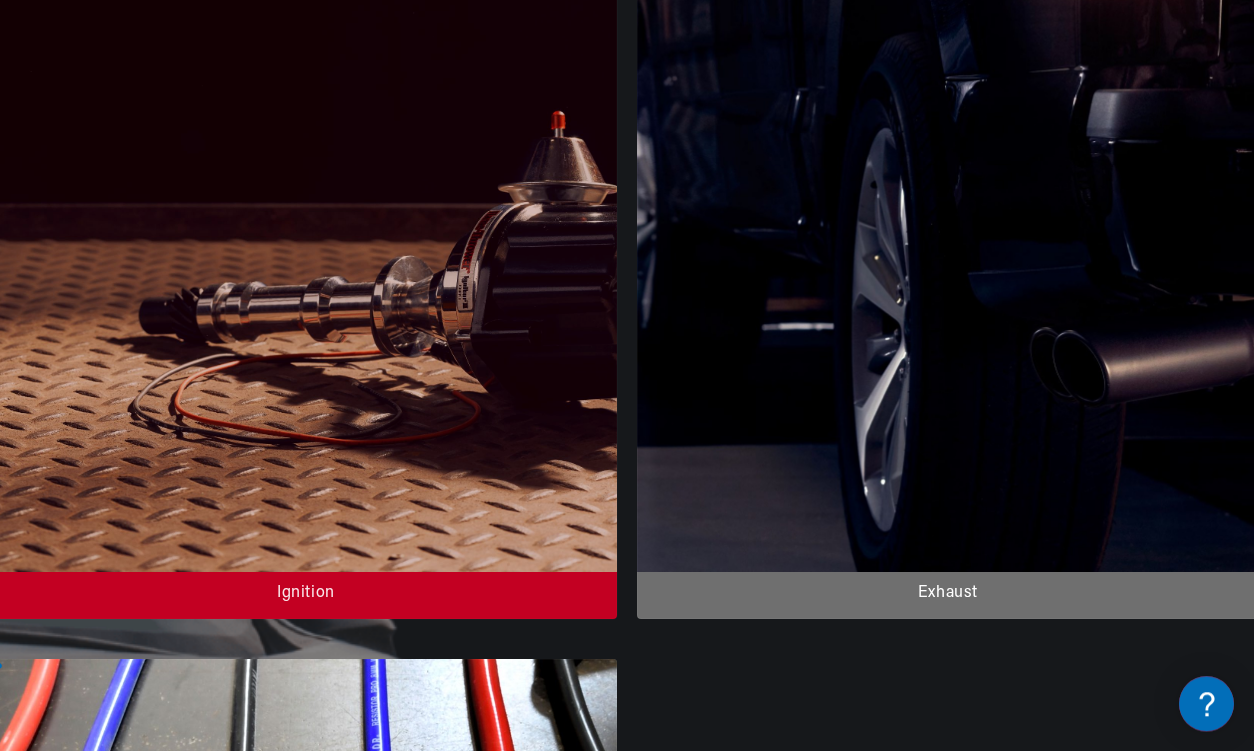 scroll, scrollTop: 414, scrollLeft: 0, axis: vertical 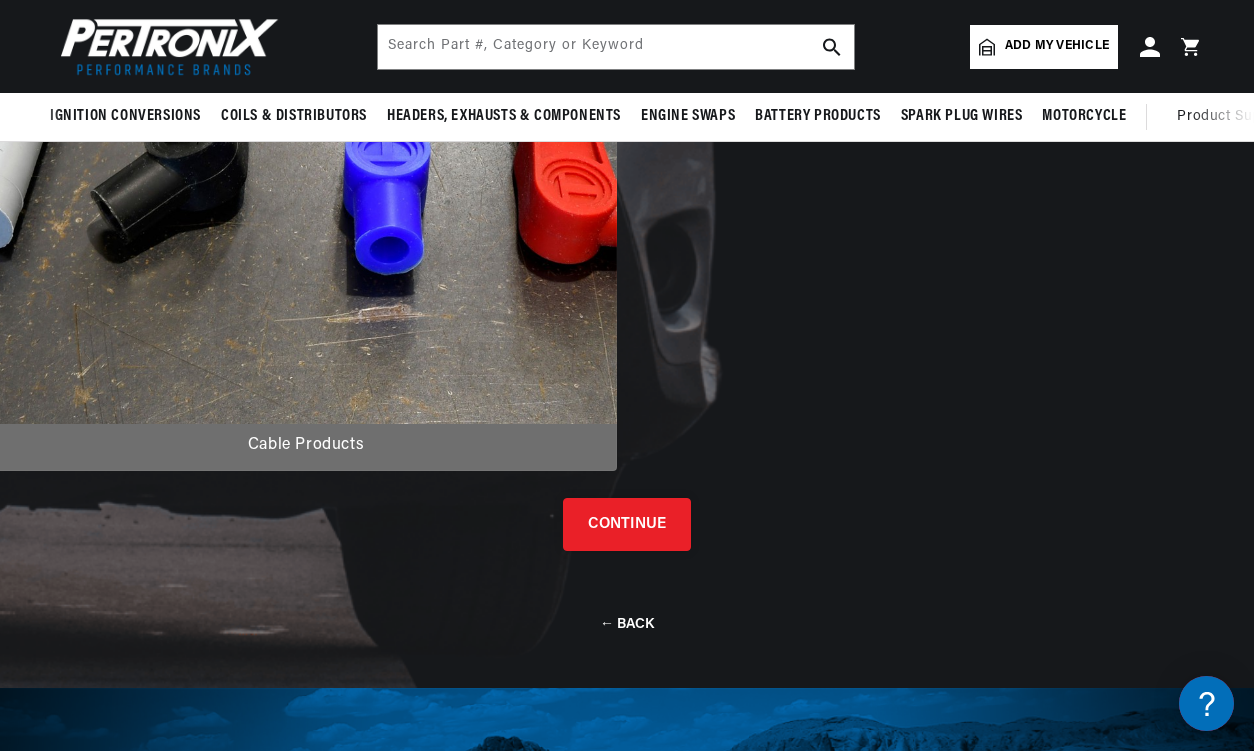 click on "CONTINUE" at bounding box center [627, 524] 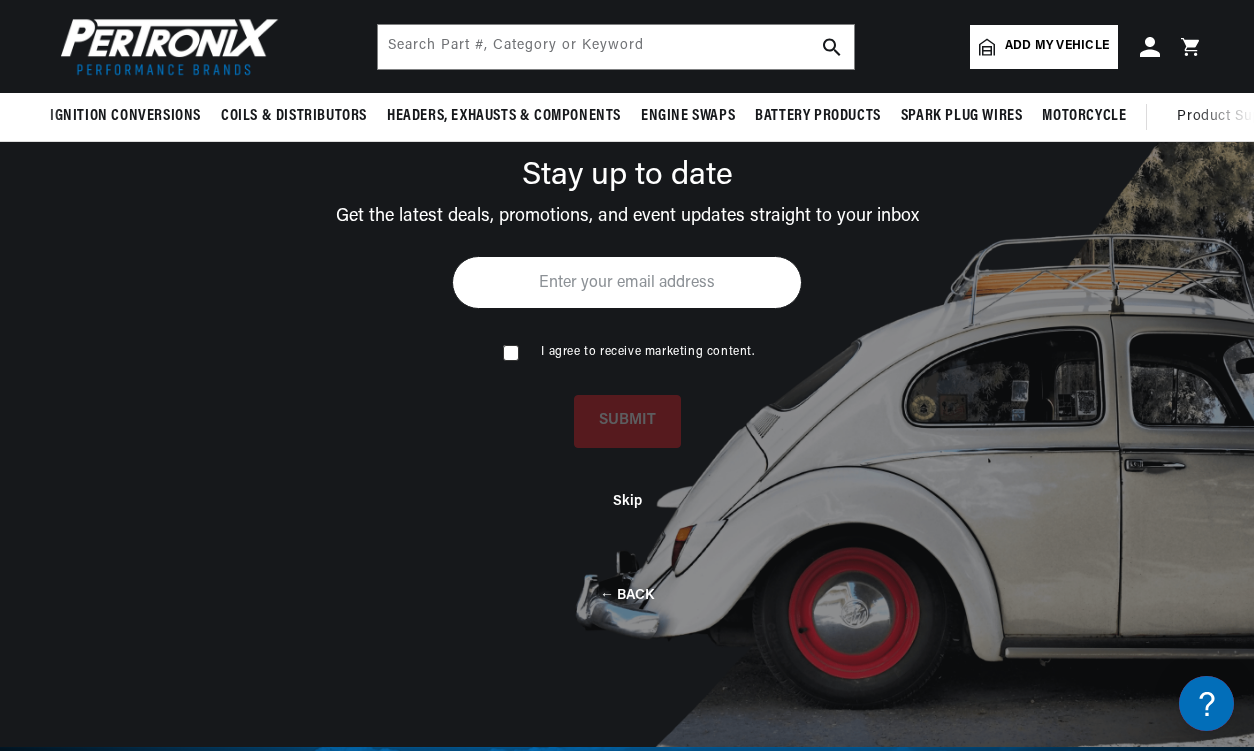 scroll, scrollTop: 142, scrollLeft: 0, axis: vertical 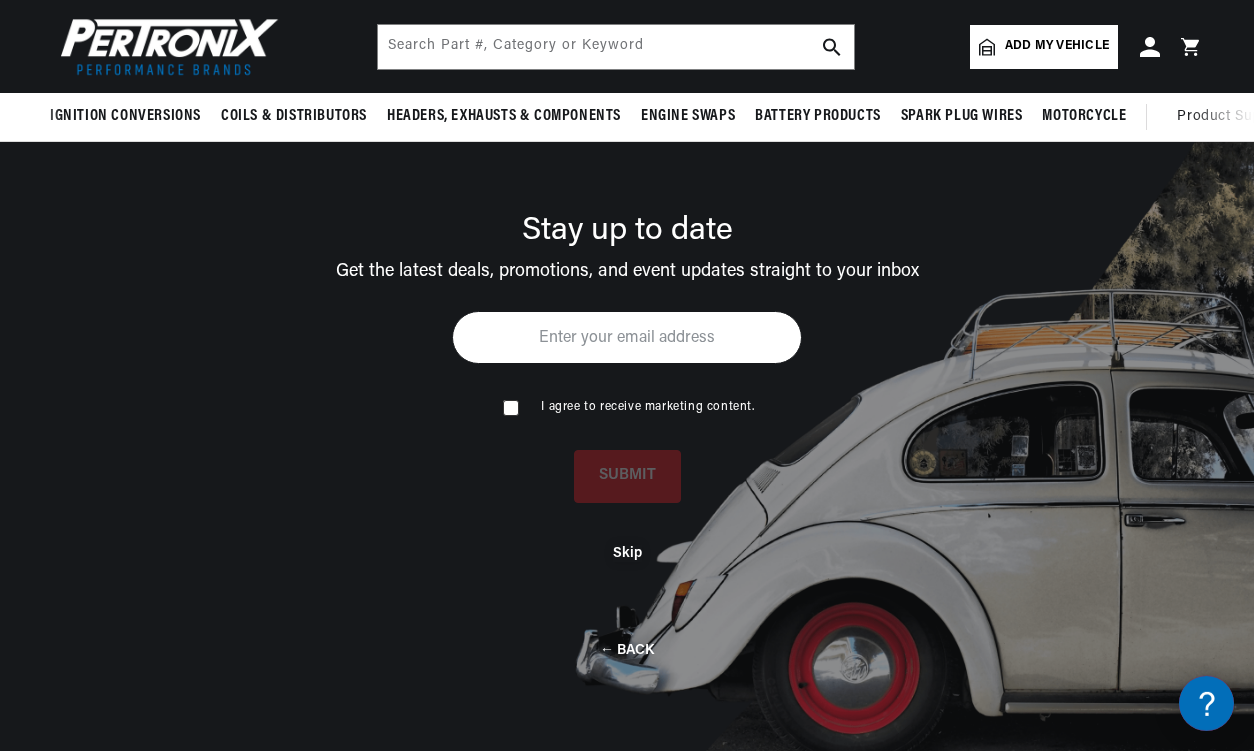 click on "Skip" at bounding box center [627, 553] 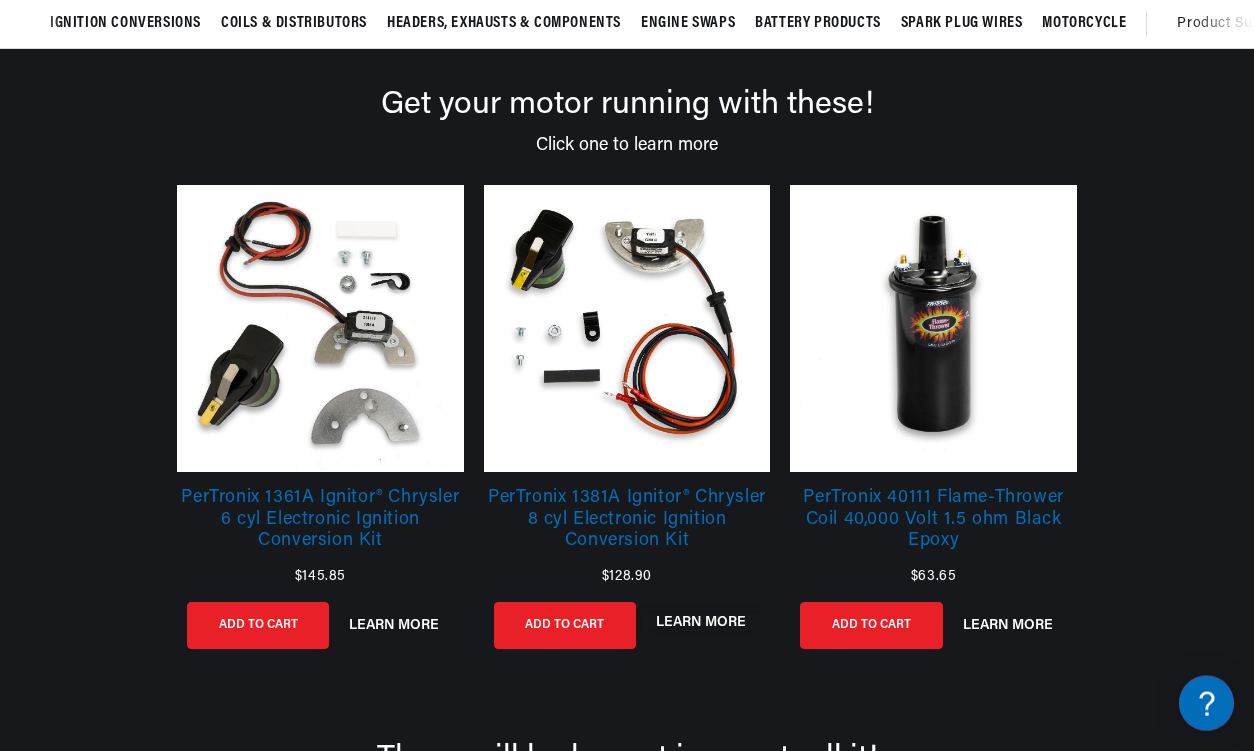 click on "LEARN MORE" at bounding box center [701, 622] 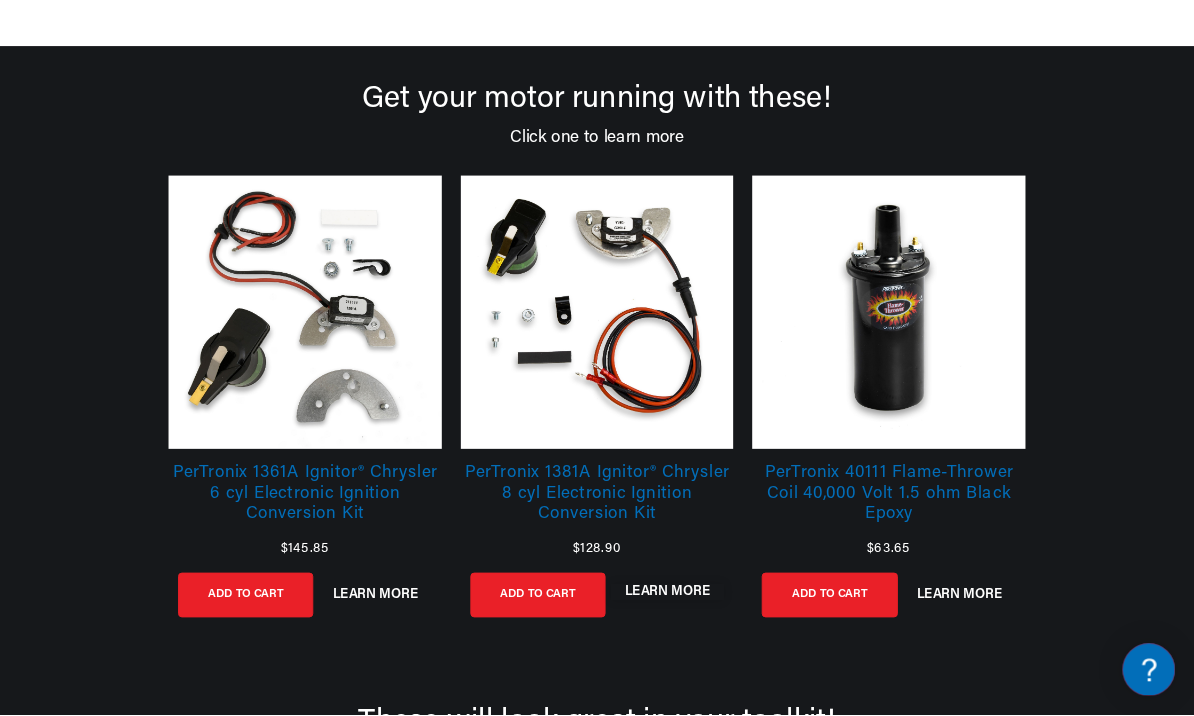 scroll, scrollTop: 234, scrollLeft: 0, axis: vertical 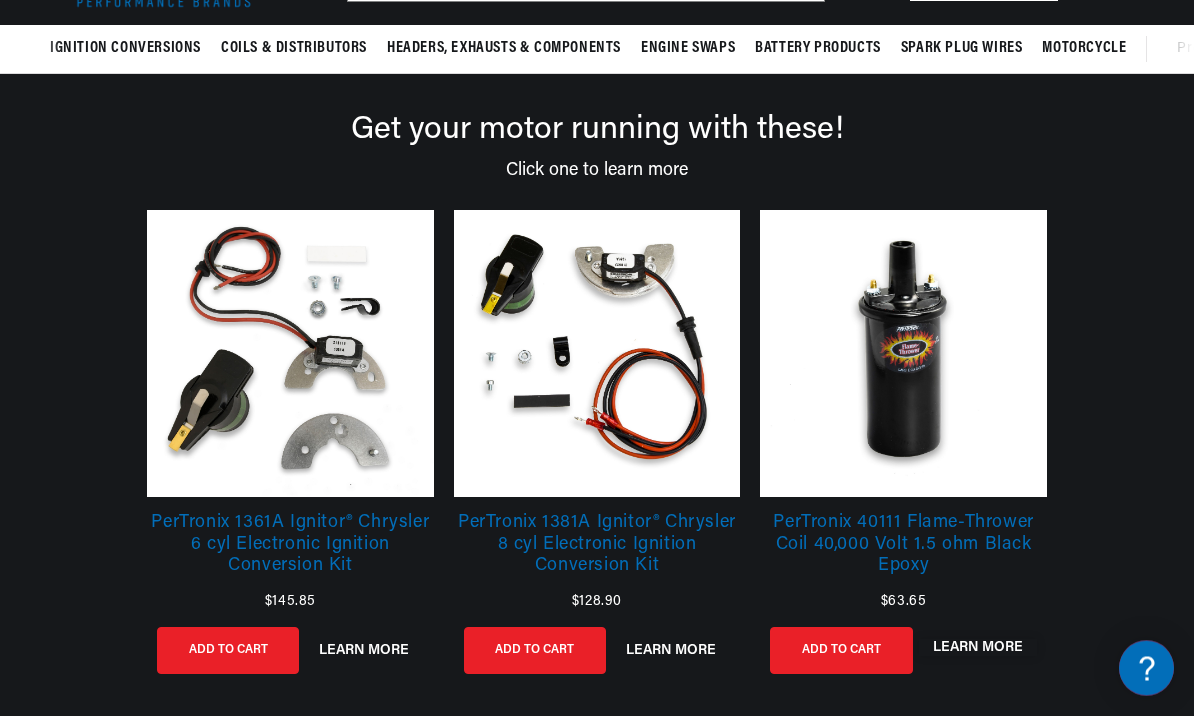 click on "LEARN MORE" at bounding box center (978, 648) 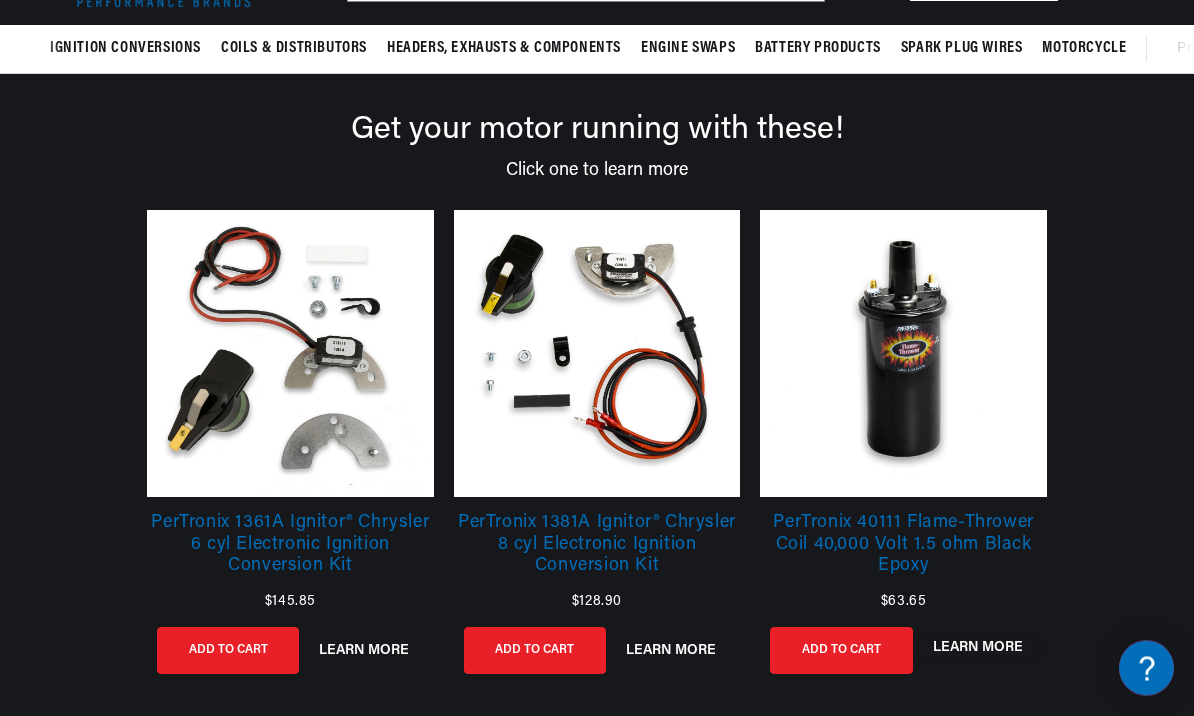 scroll, scrollTop: 189, scrollLeft: 0, axis: vertical 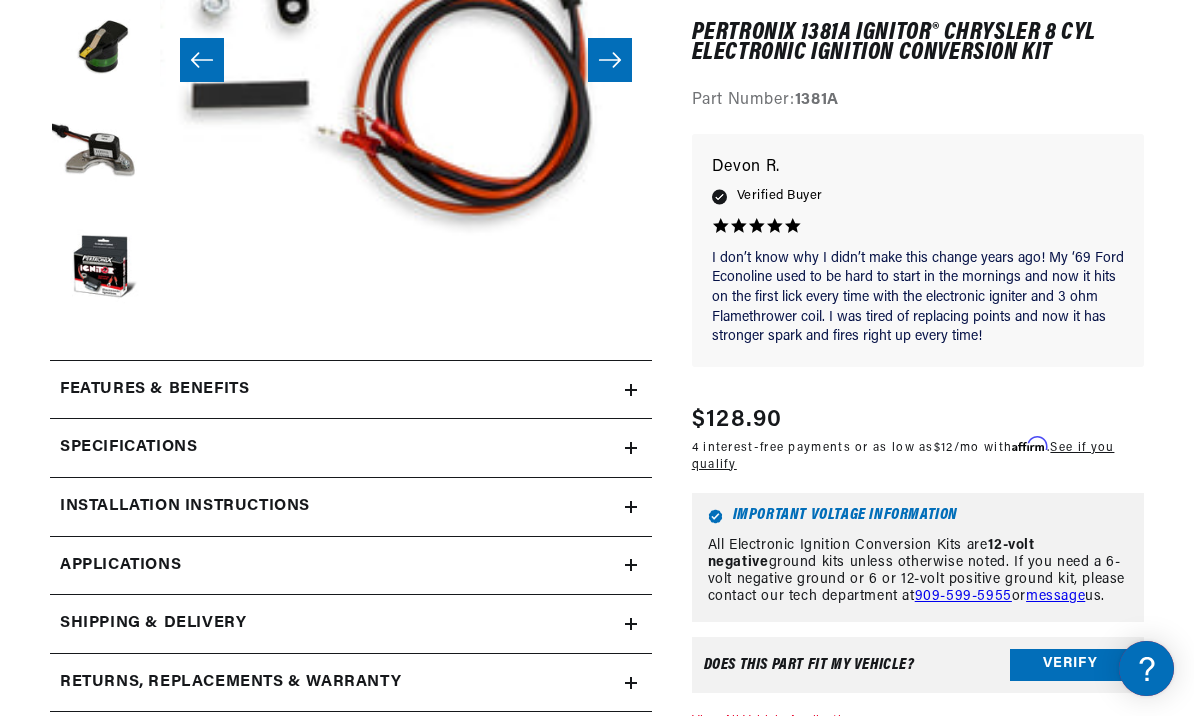 click on "Verify" at bounding box center (1071, 665) 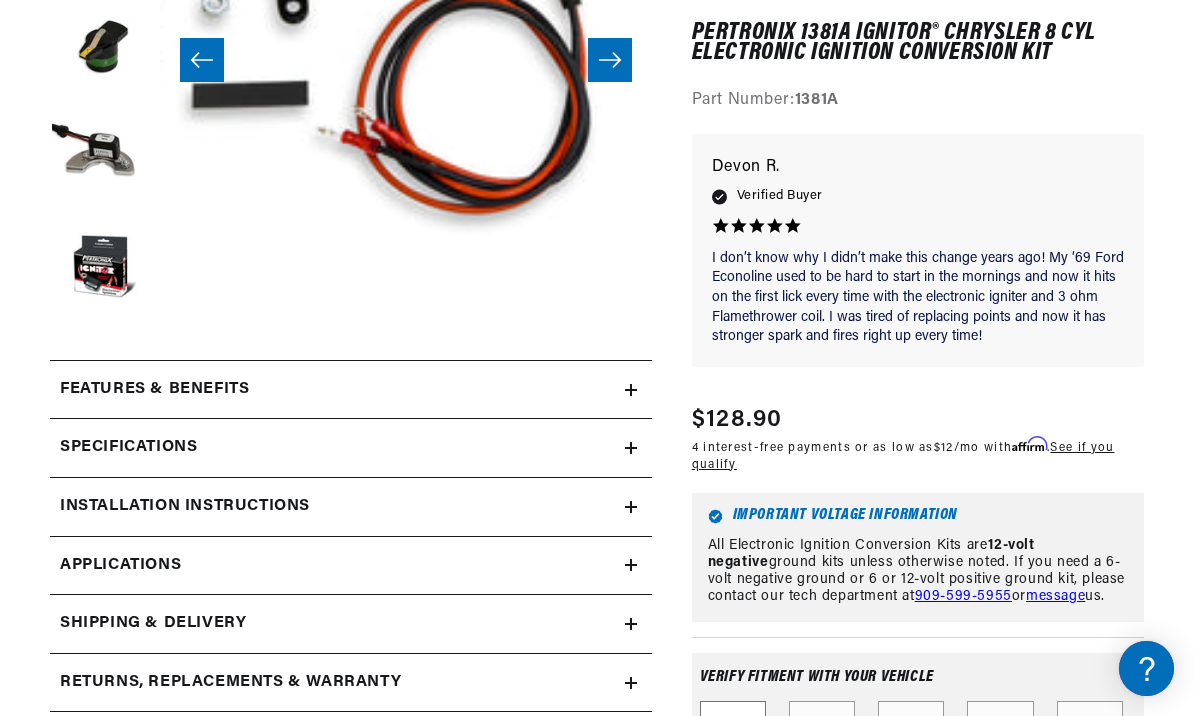 scroll, scrollTop: 0, scrollLeft: 0, axis: both 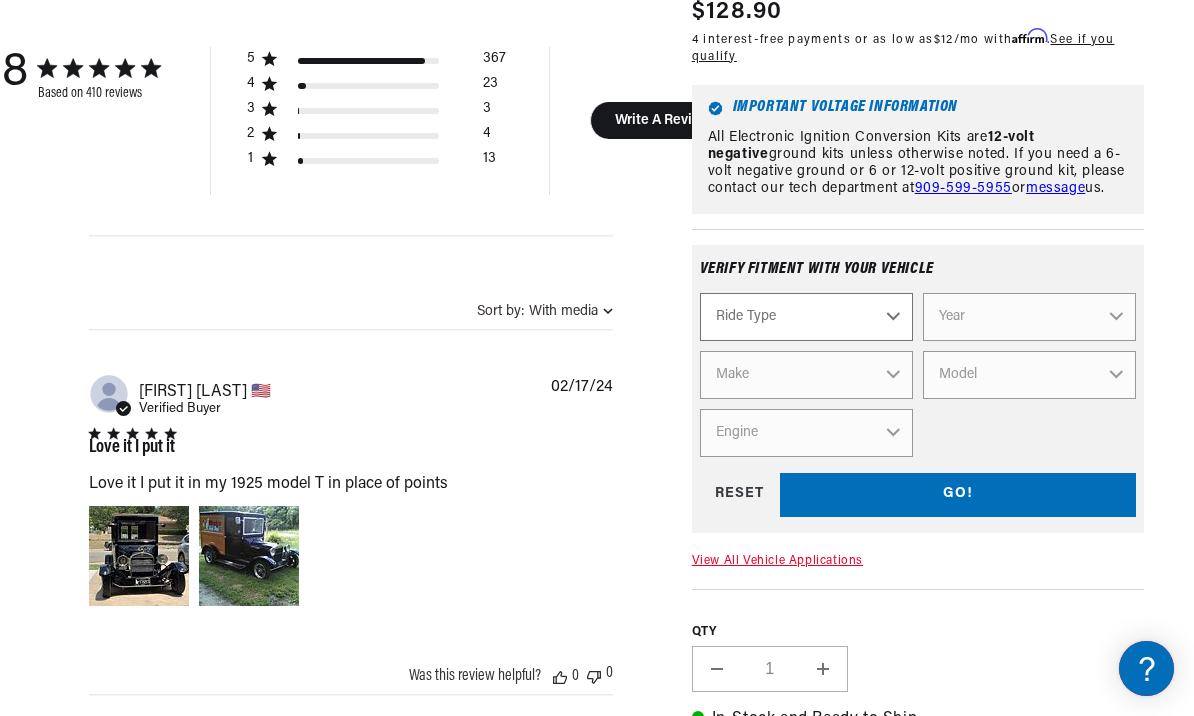 click on "Ride Type
Automotive
Agricultural
Industrial
Marine
Motorcycle" at bounding box center (806, 317) 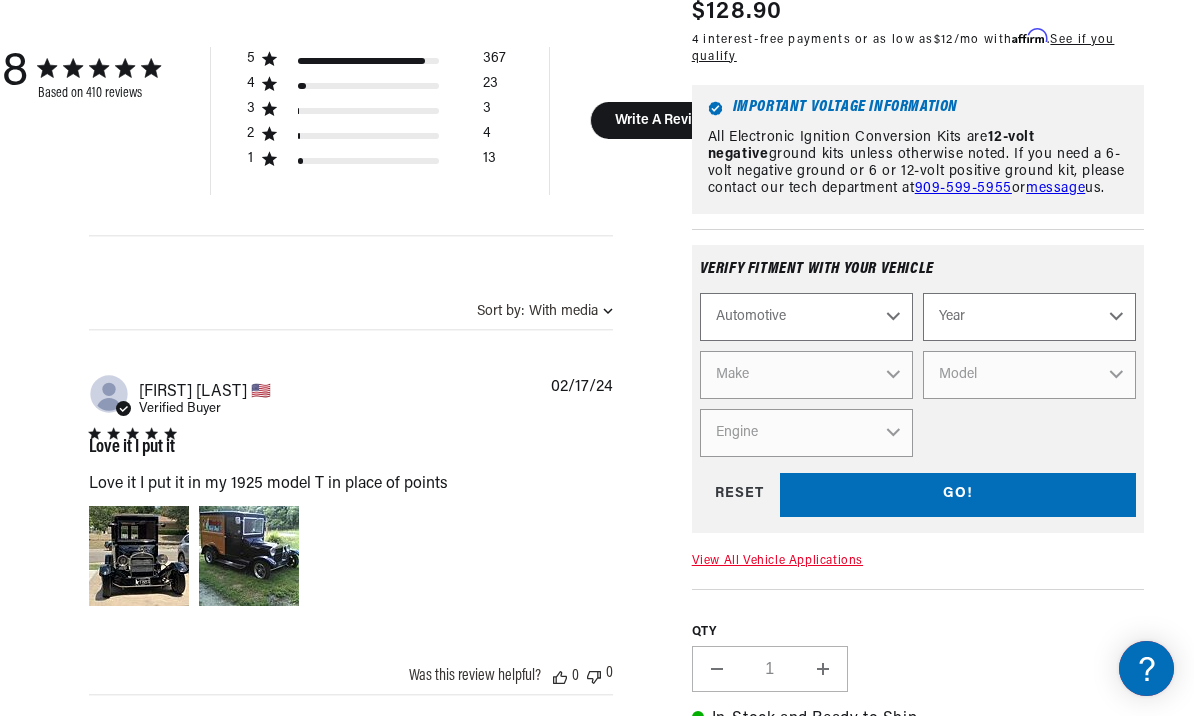 scroll, scrollTop: 0, scrollLeft: 747, axis: horizontal 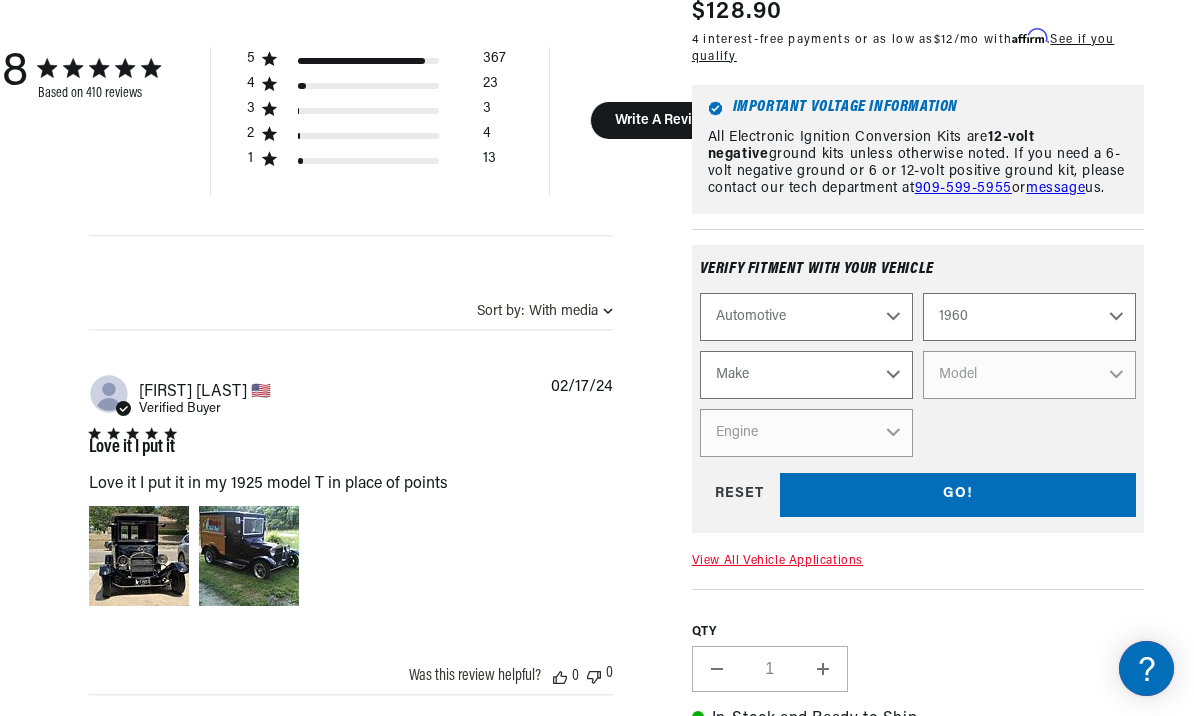click on "Make
Alfa Romeo
American Motors
Aston Martin
Austin
Austin Healey
Buick
Cadillac
Chevrolet
Chrysler
Daimler
Dodge
Fiat
Ford
GMC
Jaguar
Jeep
Lincoln
Lotus
Maserati
Mercedes-Benz
Mercury
MG
Military Vehicles
Morris
Oldsmobile
Plymouth
Pontiac
Porsche
Rolls-Royce
Simca
Studebaker
Triumph" at bounding box center [806, 375] 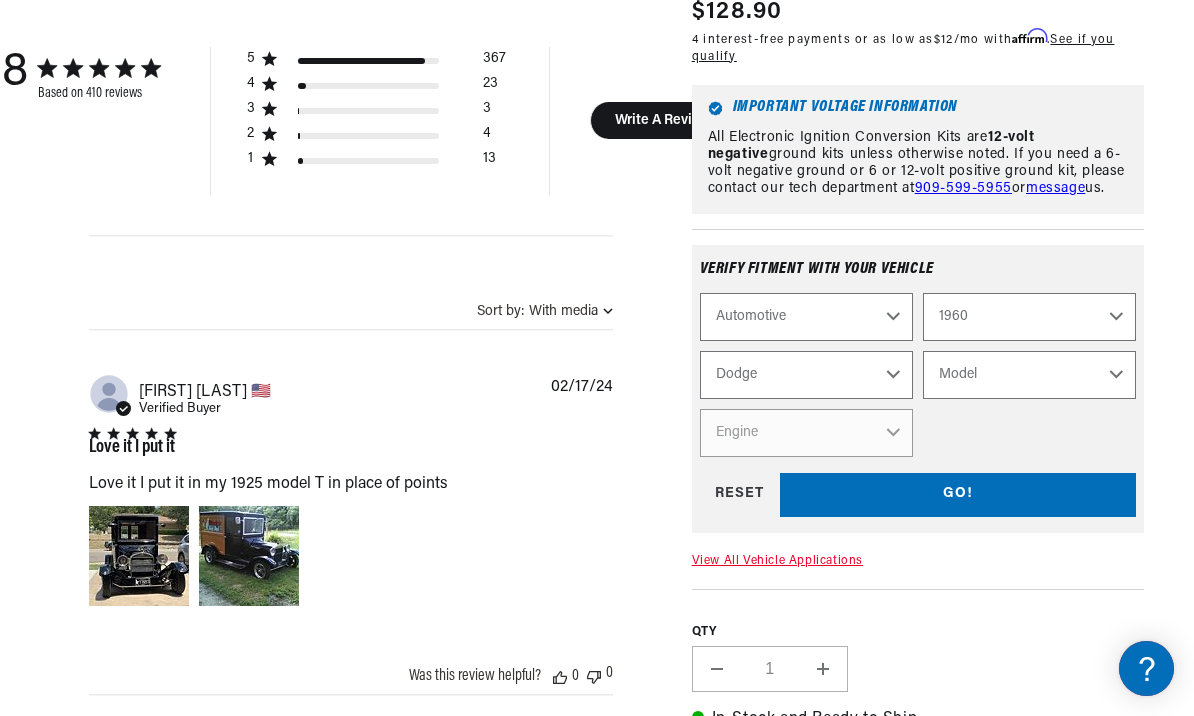 click on "Model
Custom
D100 Series
D200 Series
D300 Series
Dart
Matador
Polara
Truck
W100 Series
W200 Series
W300 Series
Wm300 Power Wagon" at bounding box center (1029, 375) 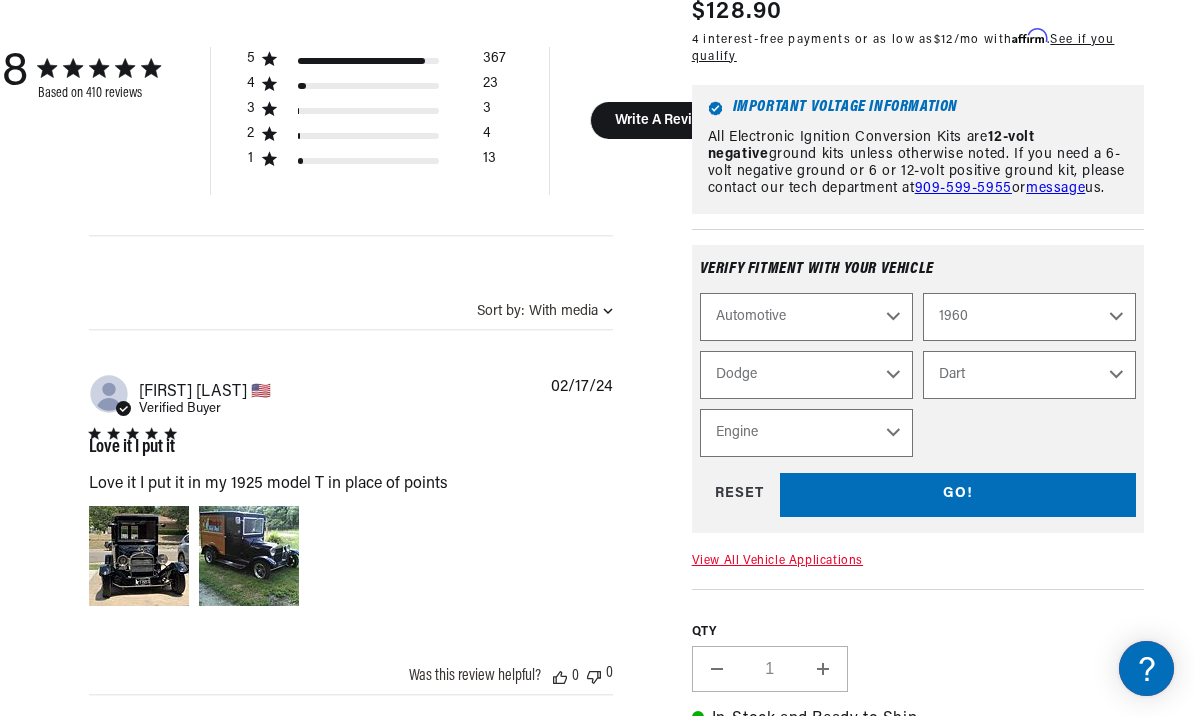 click on "Engine
3.2L
4.5L
5.6L
6.8L
170cid / 2.8L
225cid / 3.7L
318cid / 5.2L
361cid / 5.9L
383cid / 6.3L" at bounding box center [806, 433] 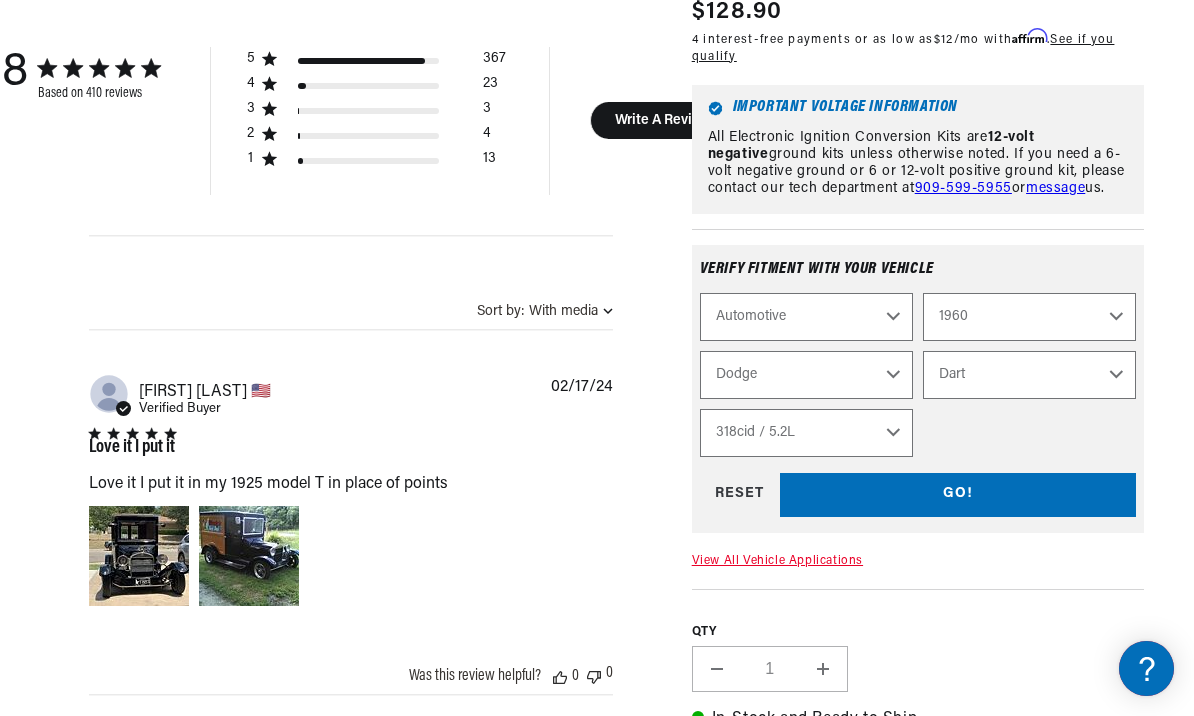select 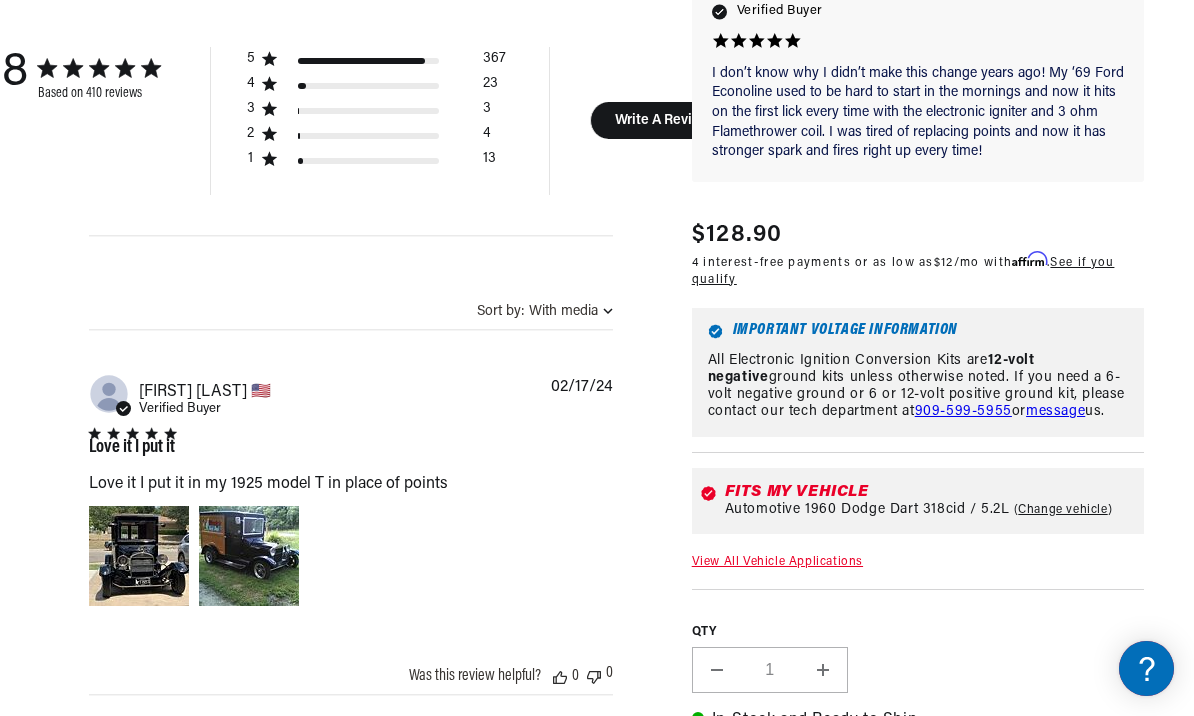 scroll, scrollTop: 0, scrollLeft: 747, axis: horizontal 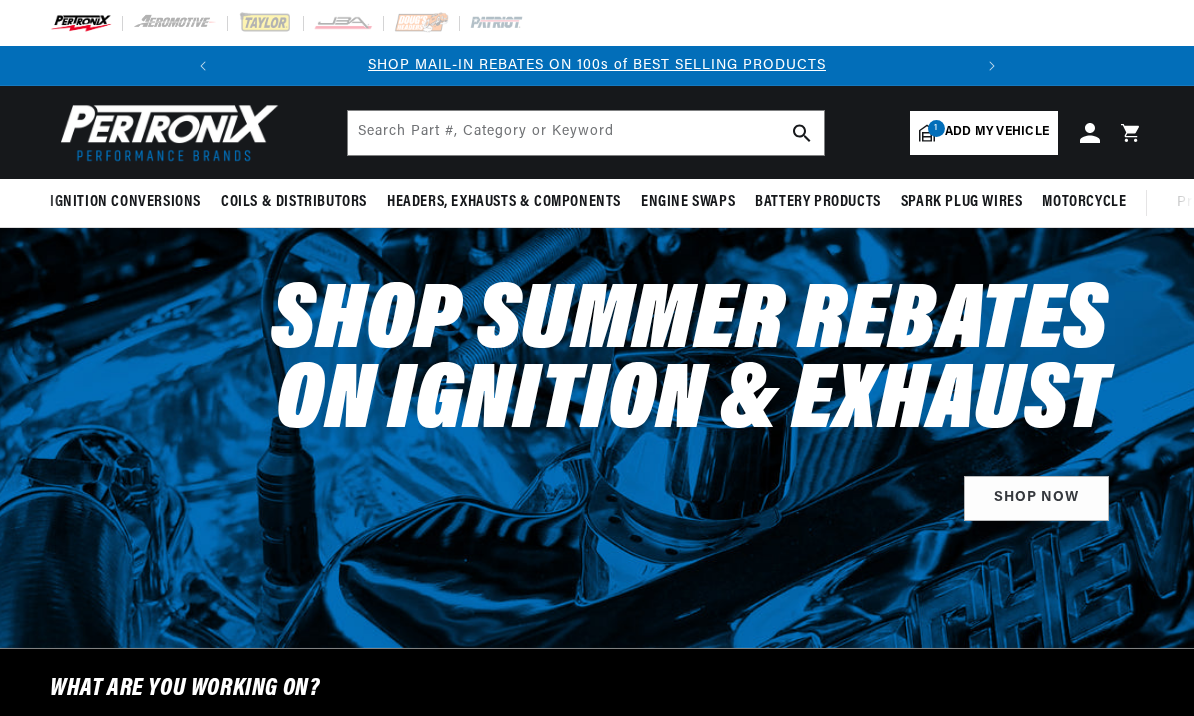 select on "1960" 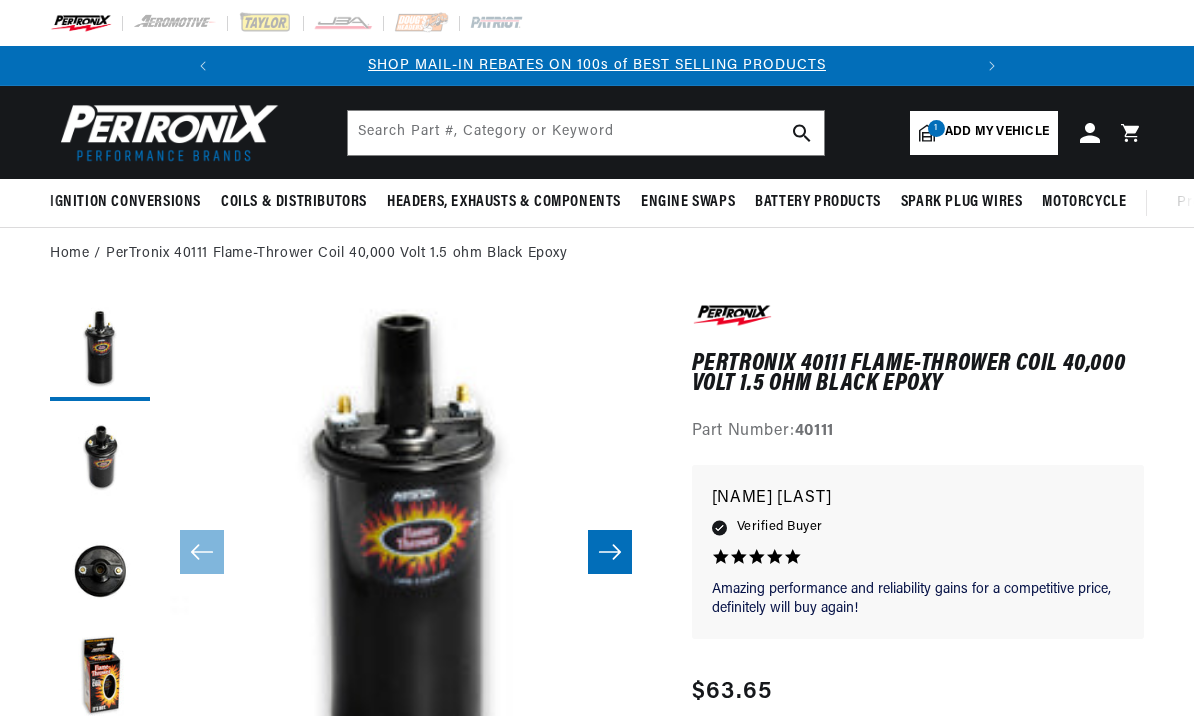 scroll, scrollTop: 0, scrollLeft: 0, axis: both 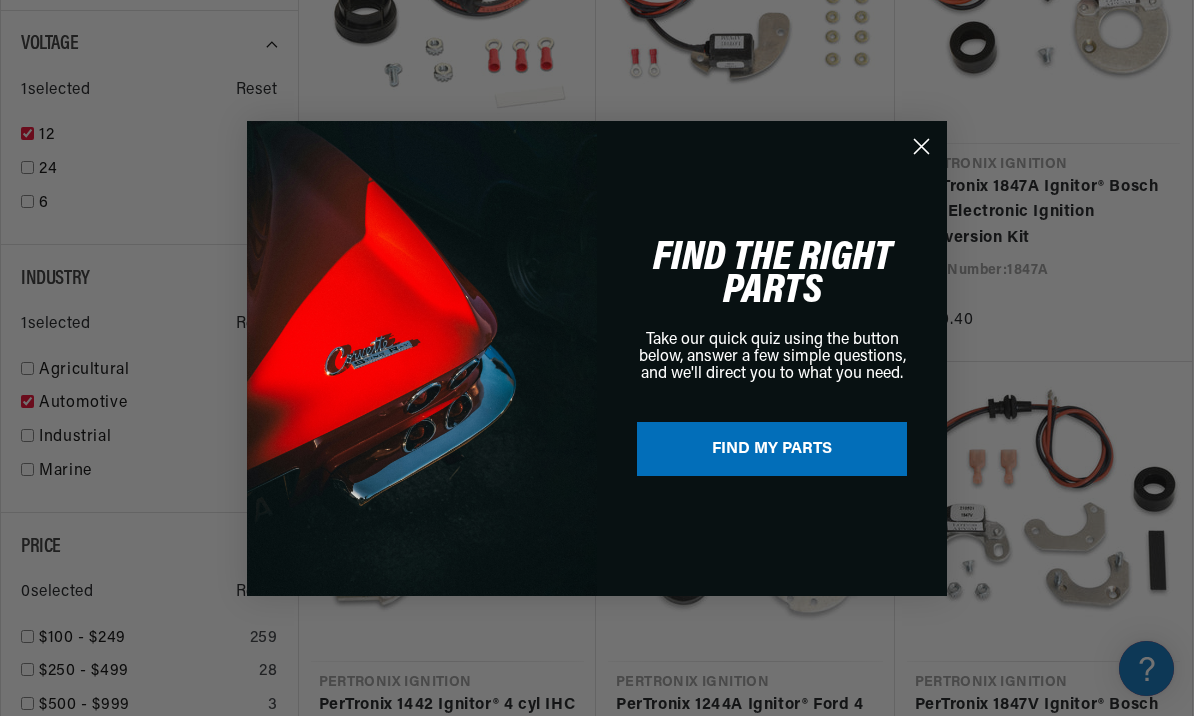 click on "FIND MY PARTS" at bounding box center (772, 449) 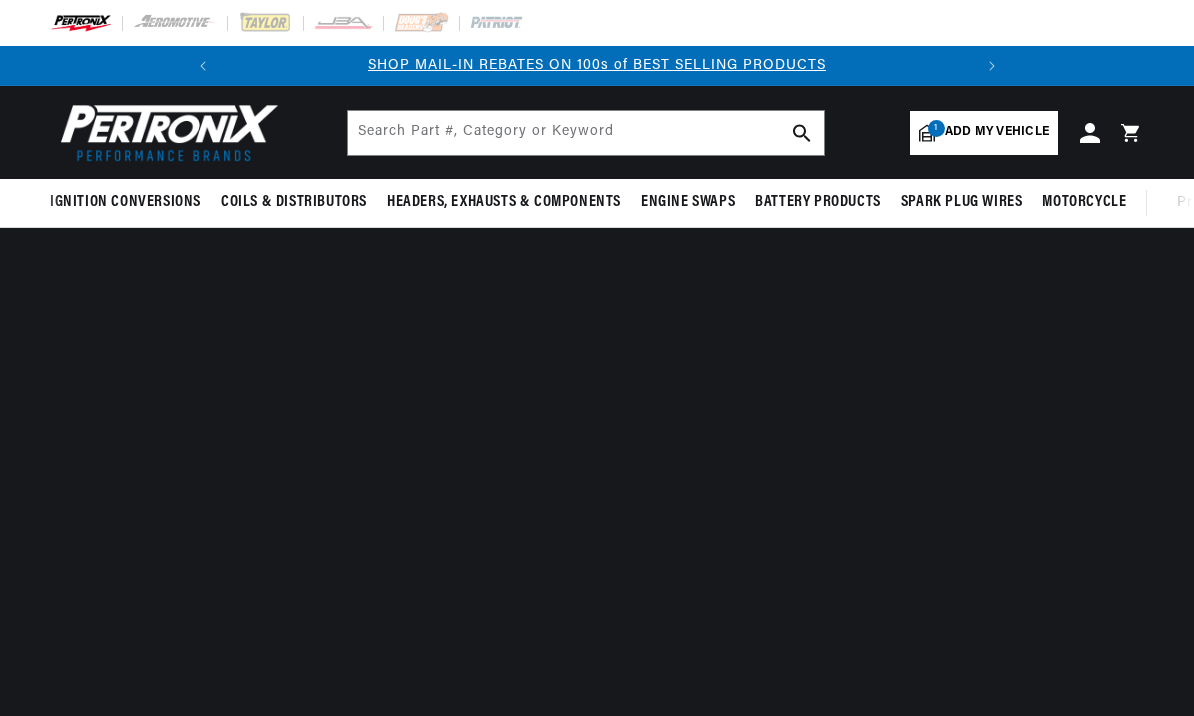 scroll, scrollTop: 0, scrollLeft: 0, axis: both 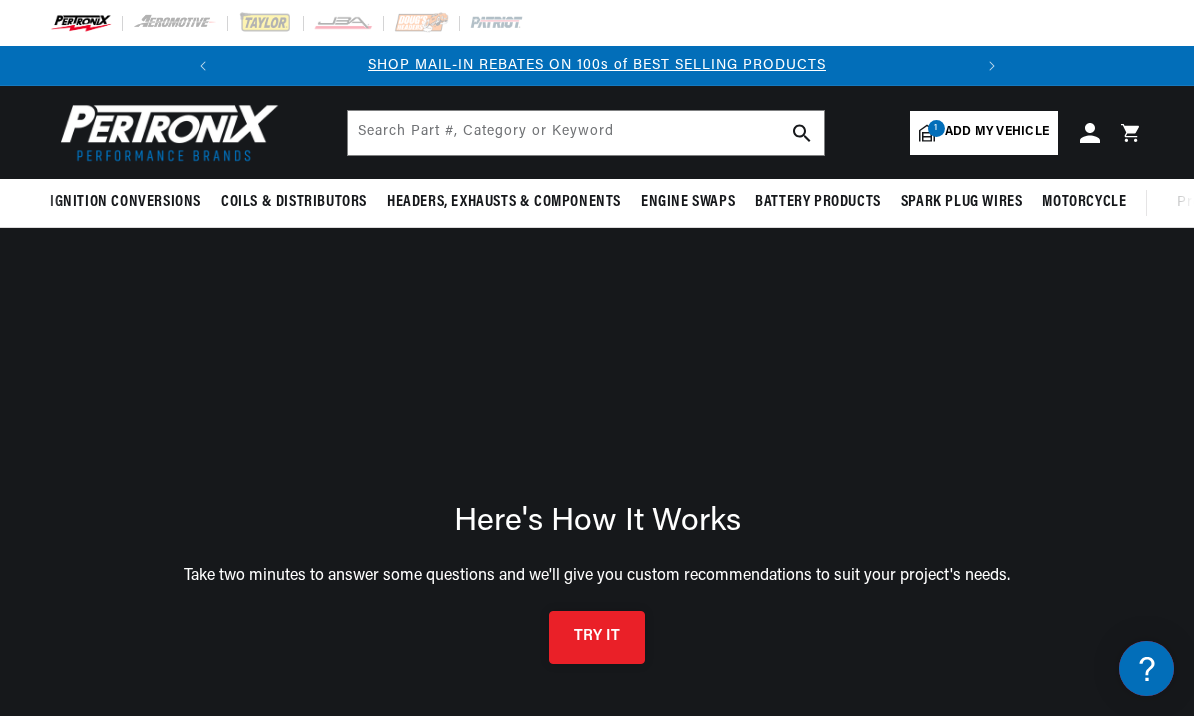 click on "TRY IT" at bounding box center [597, 637] 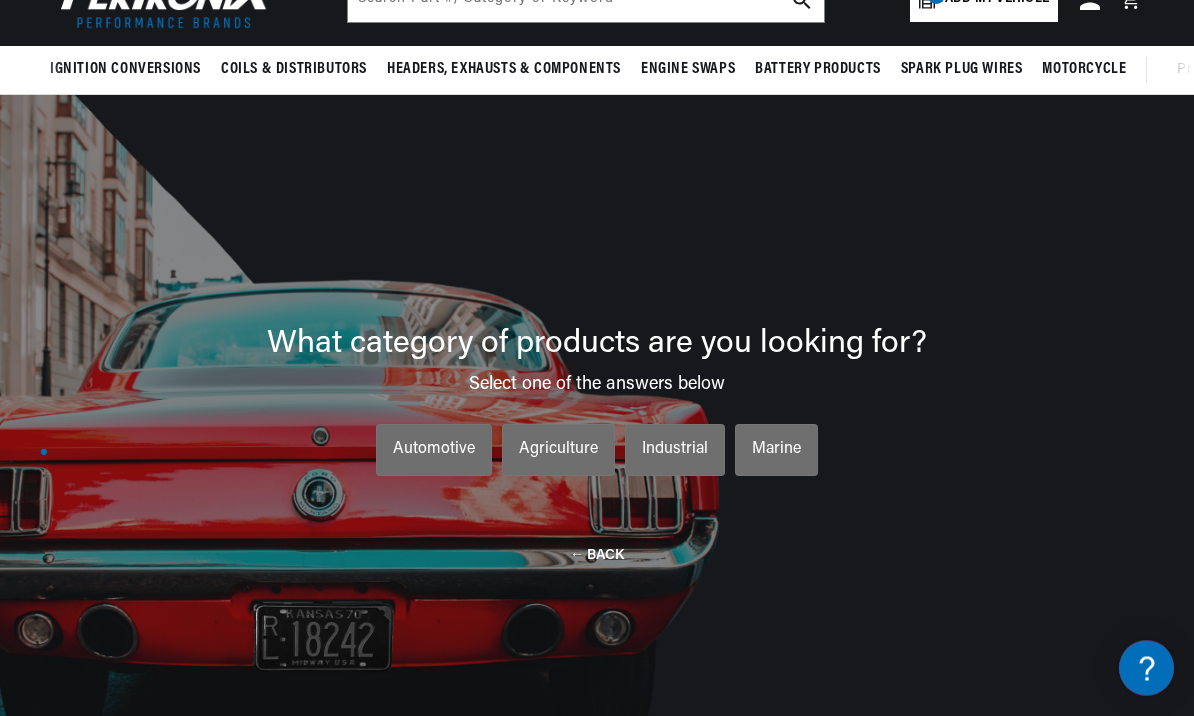 scroll, scrollTop: 143, scrollLeft: 0, axis: vertical 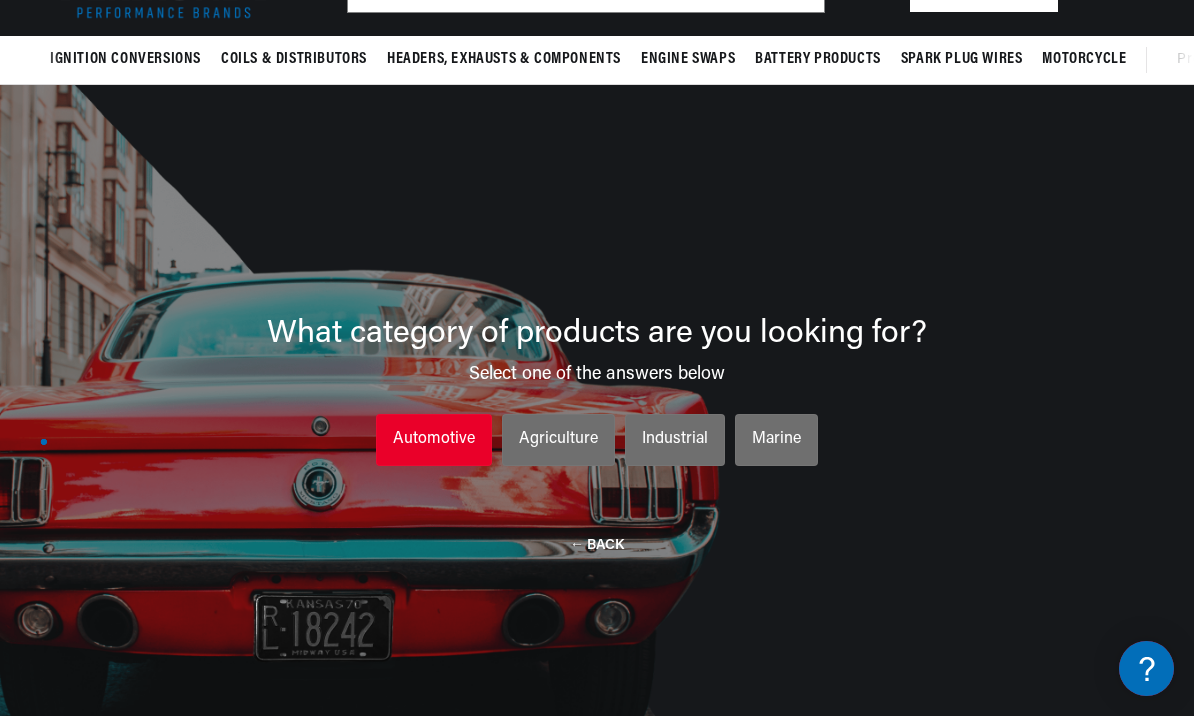 click on "Automotive" at bounding box center [434, 440] 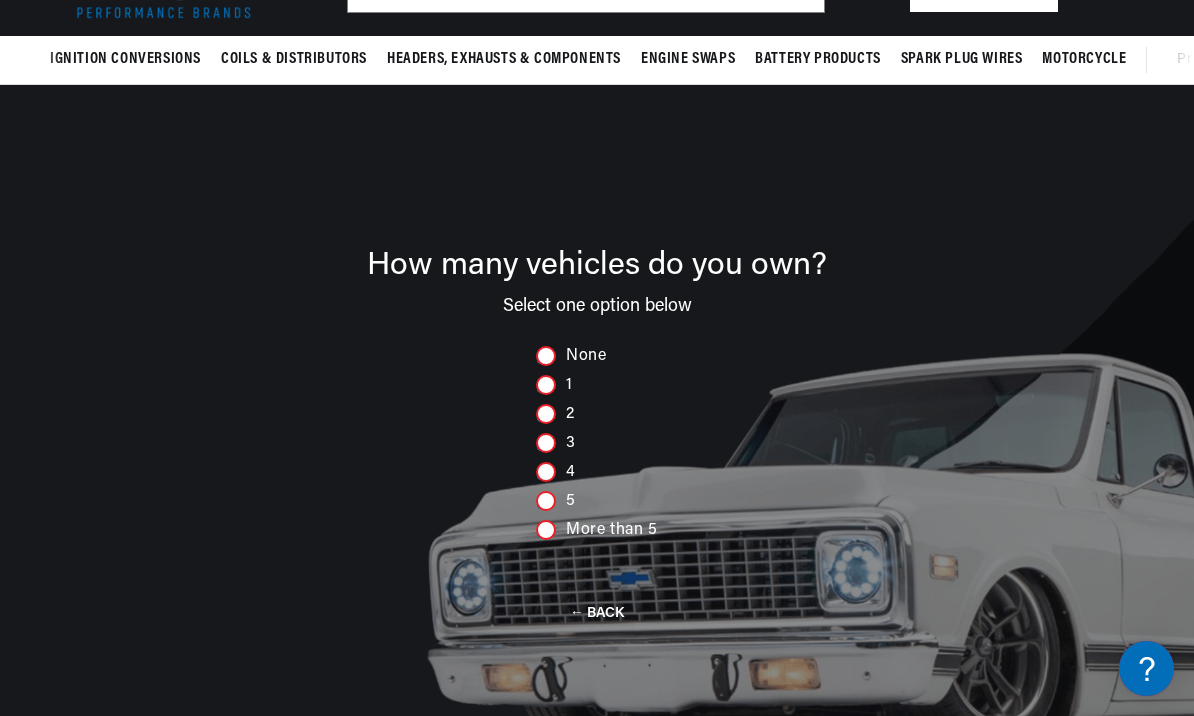 scroll, scrollTop: 0, scrollLeft: 747, axis: horizontal 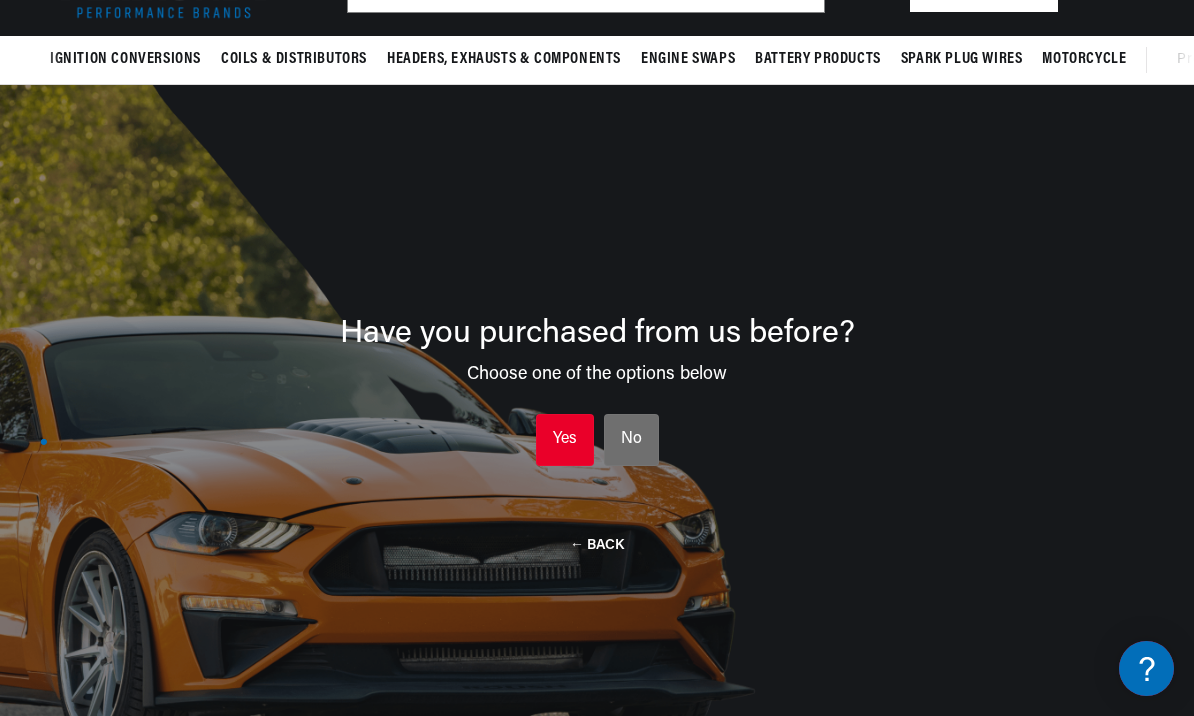 click on "Yes" at bounding box center [565, 440] 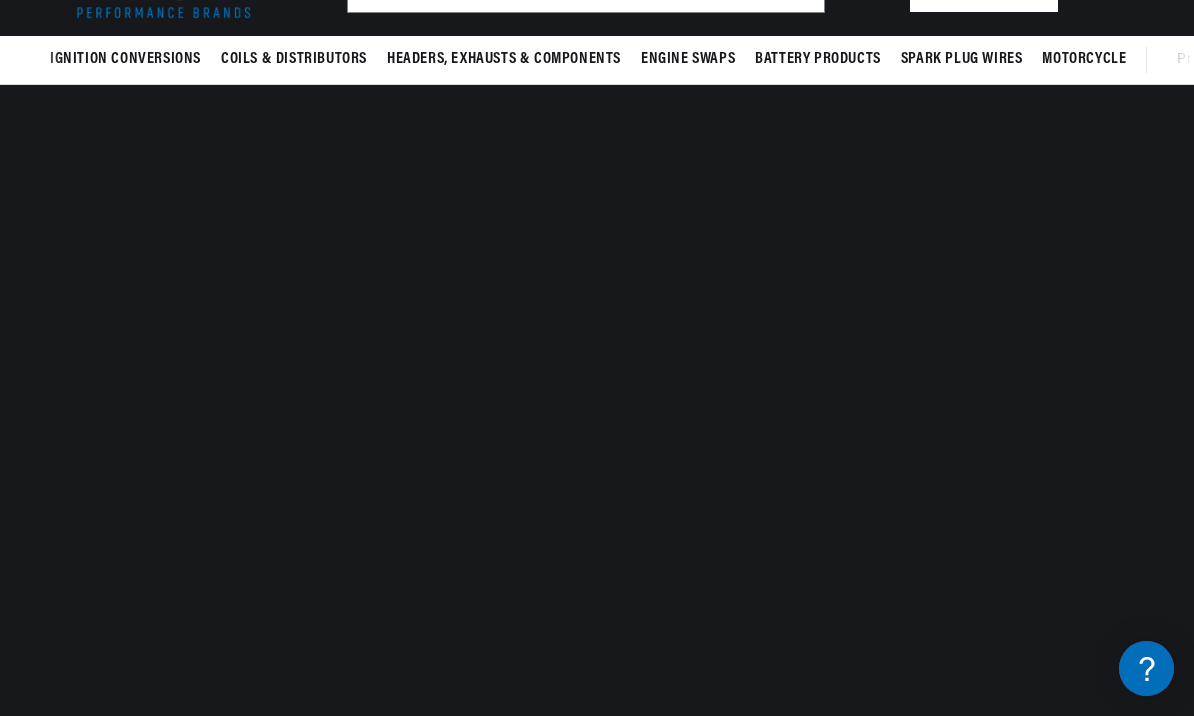scroll, scrollTop: 0, scrollLeft: 0, axis: both 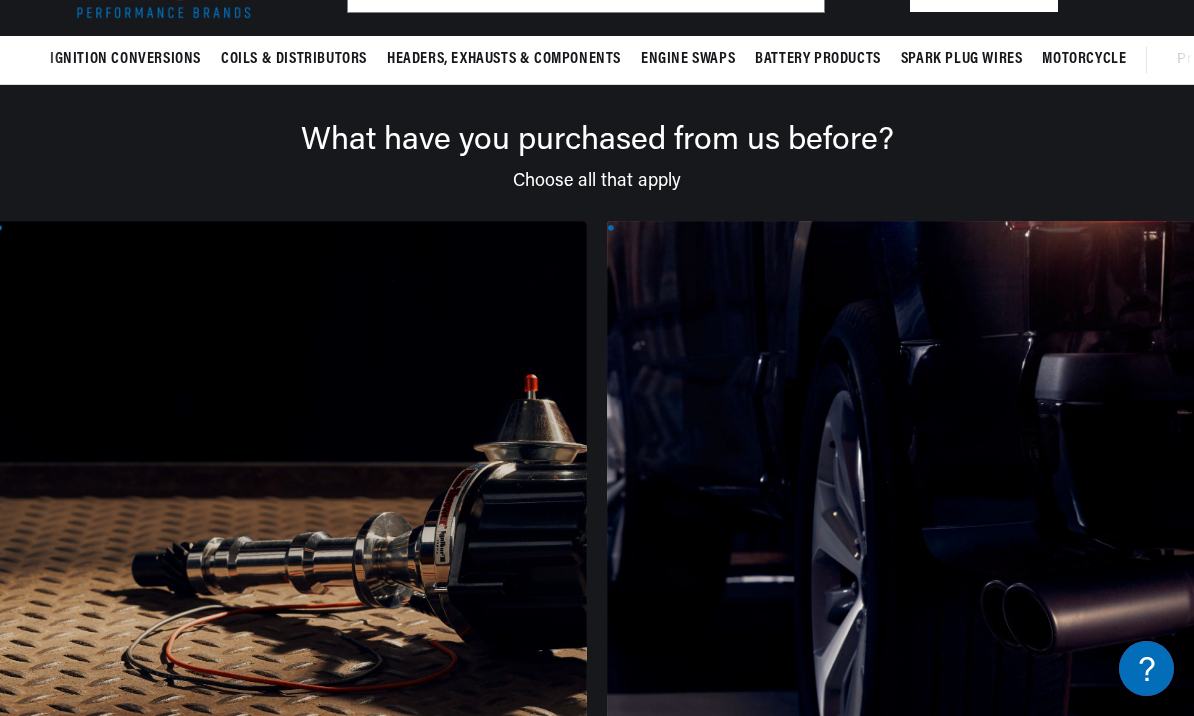 click at bounding box center [291, 540] 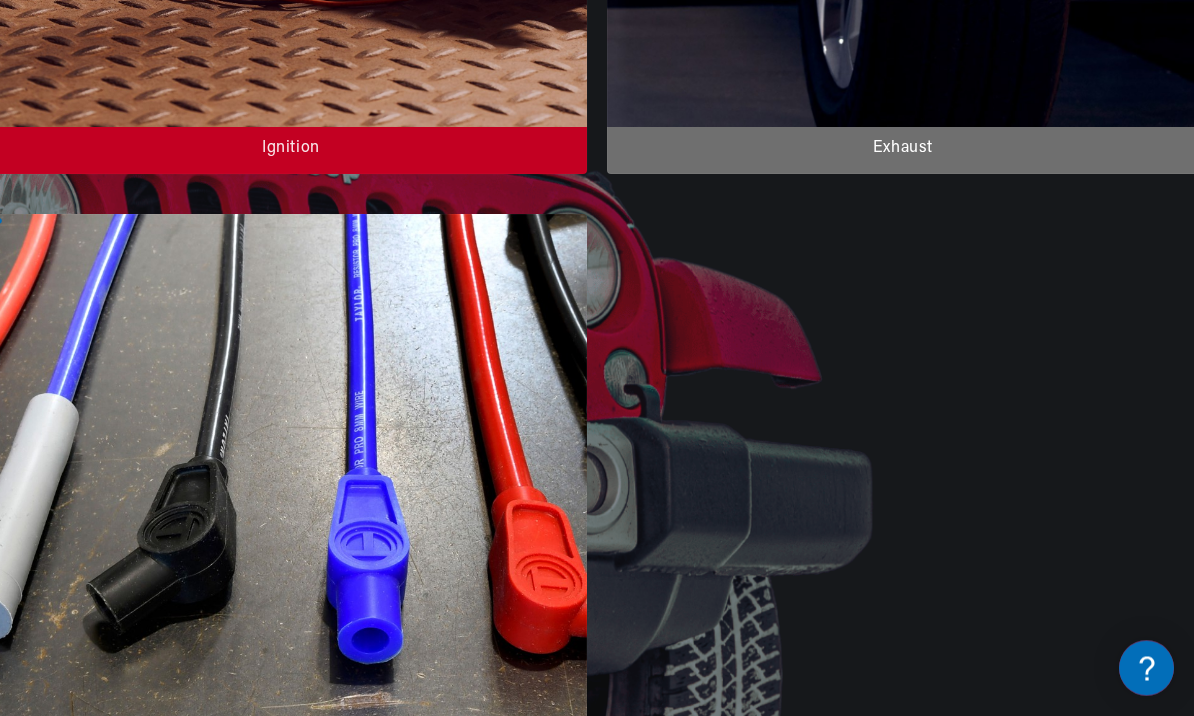 scroll, scrollTop: 914, scrollLeft: 0, axis: vertical 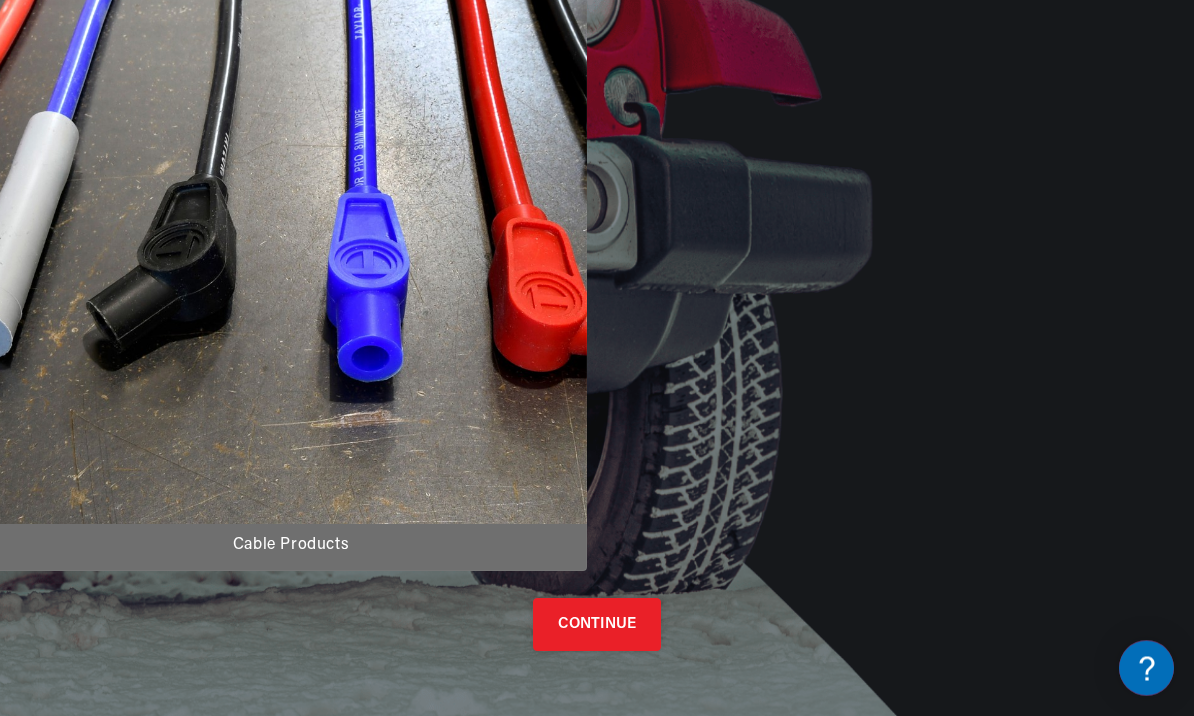 click on "CONTINUE" at bounding box center (597, 625) 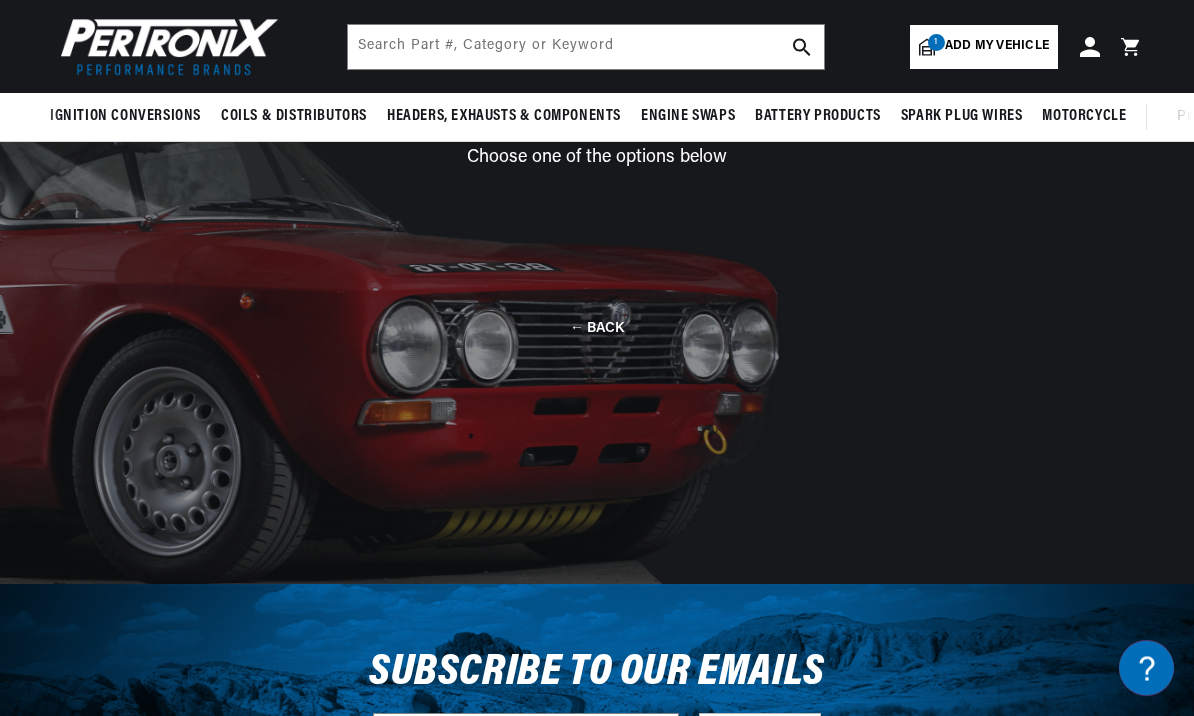 scroll, scrollTop: 143, scrollLeft: 0, axis: vertical 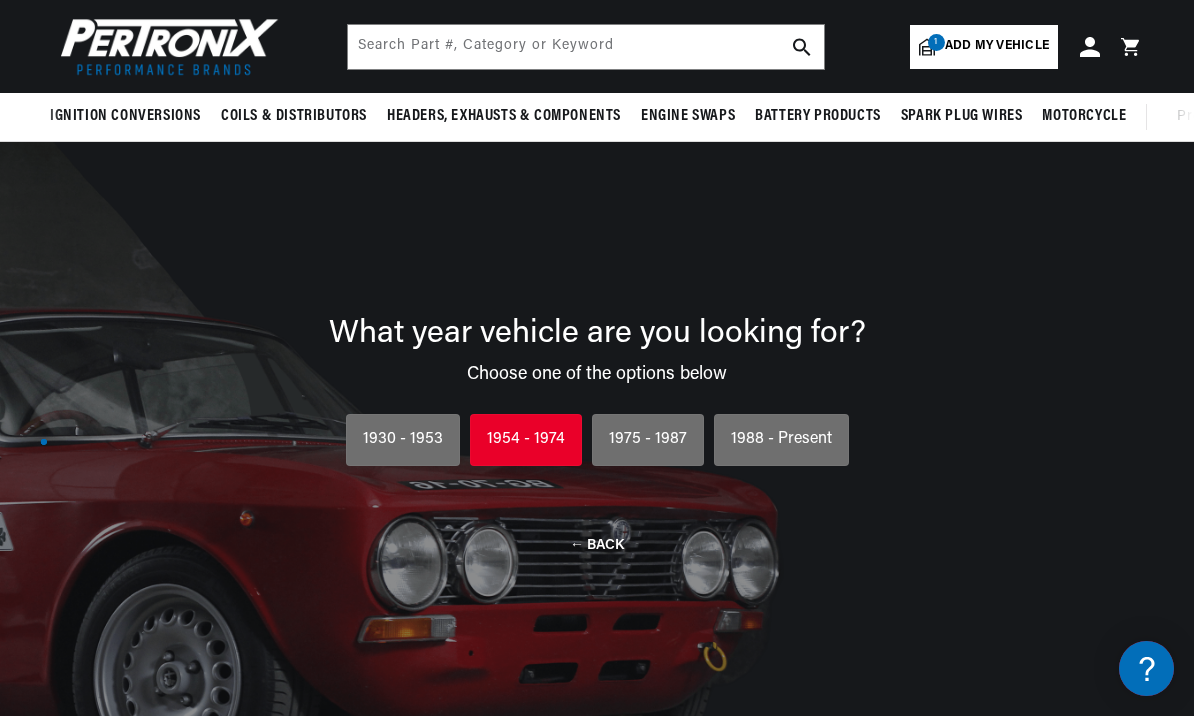 click on "1954 - 1974" at bounding box center [526, 440] 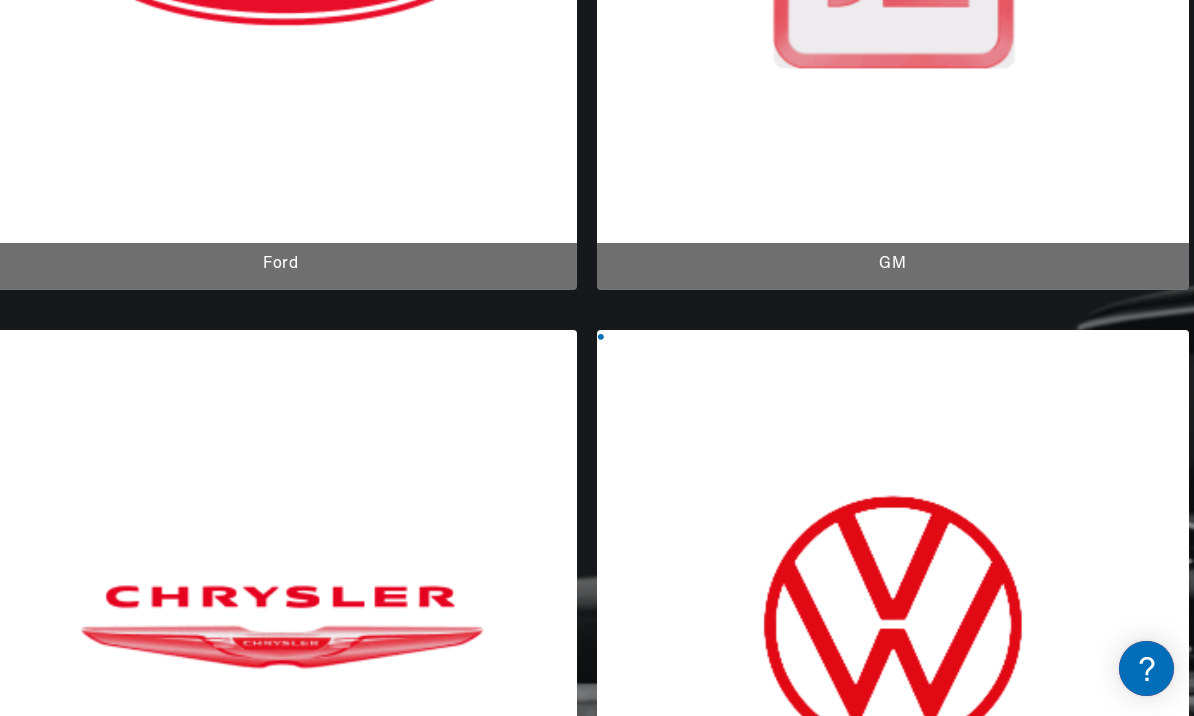 scroll, scrollTop: 771, scrollLeft: 0, axis: vertical 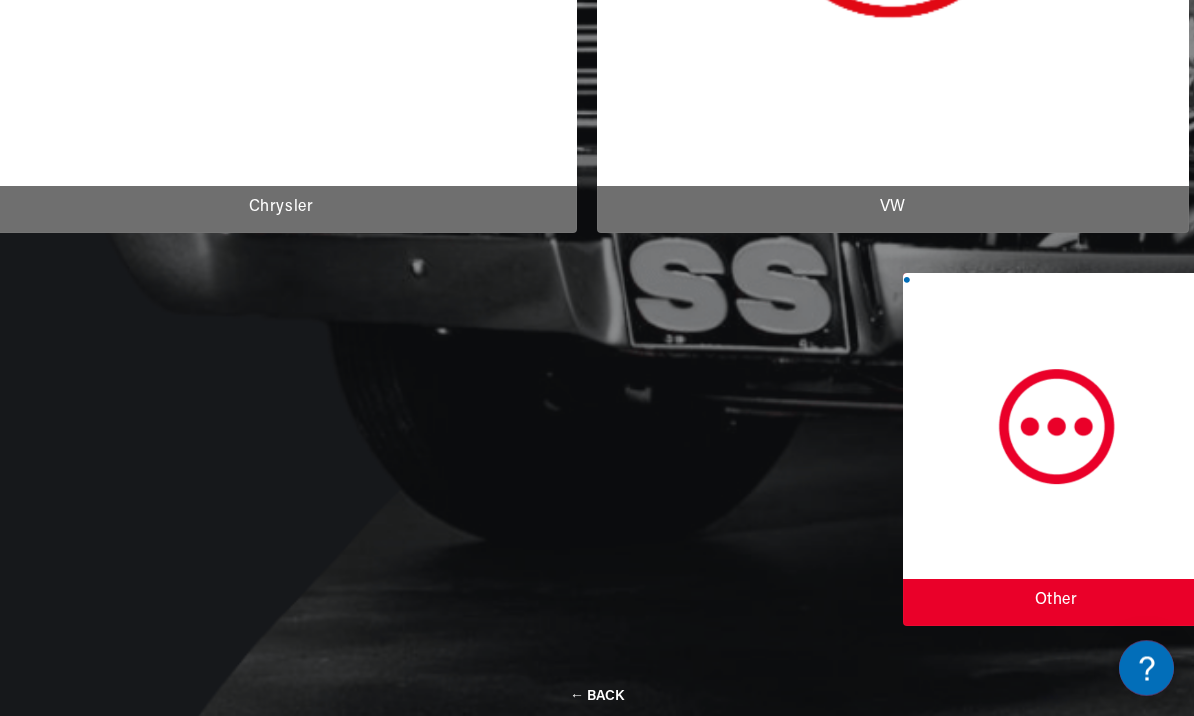 click at bounding box center [1056, 450] 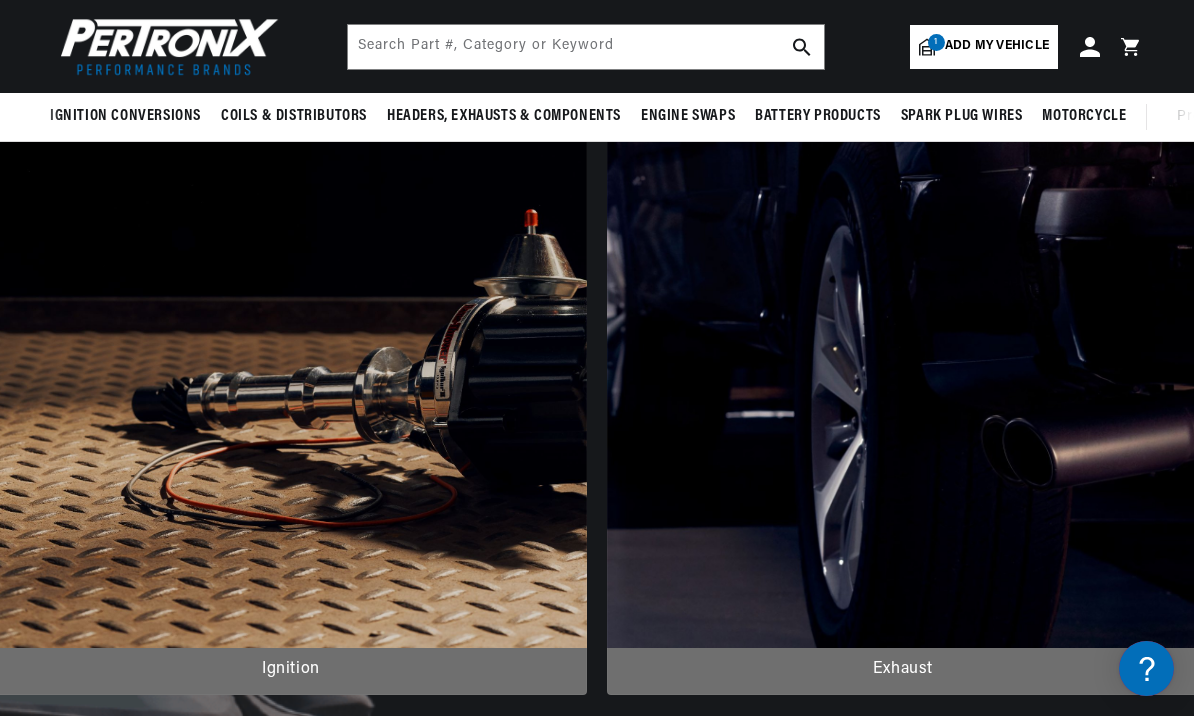 scroll, scrollTop: 143, scrollLeft: 0, axis: vertical 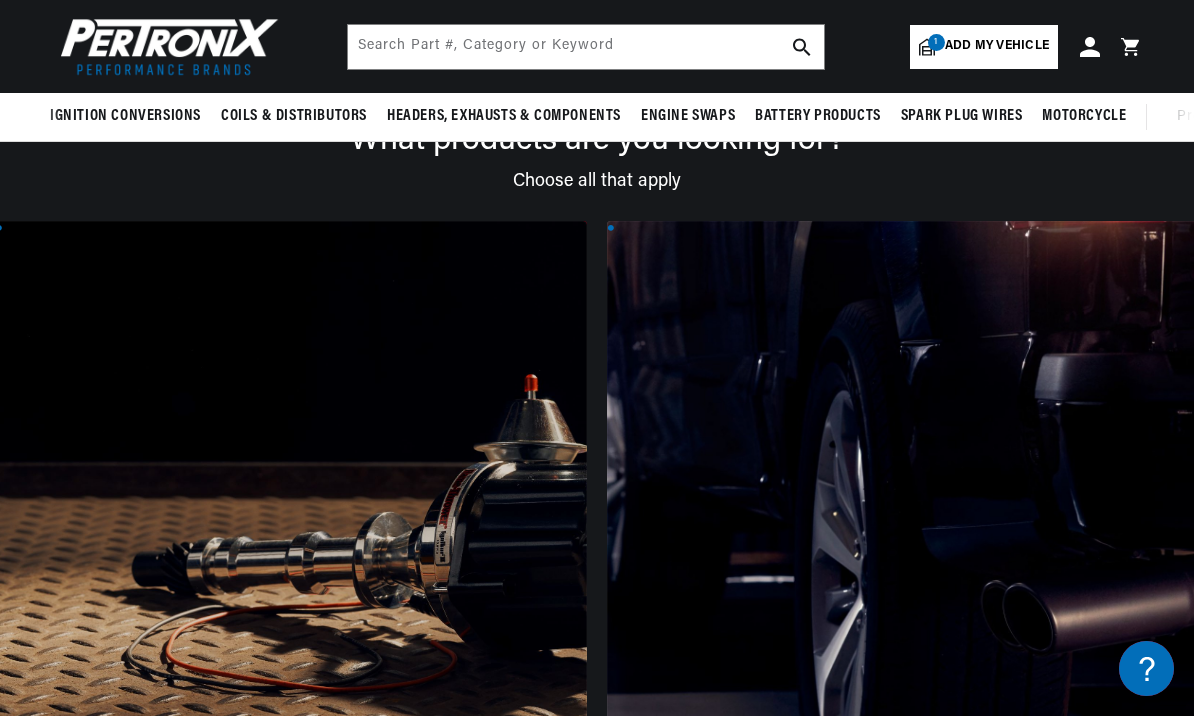 click at bounding box center [291, 540] 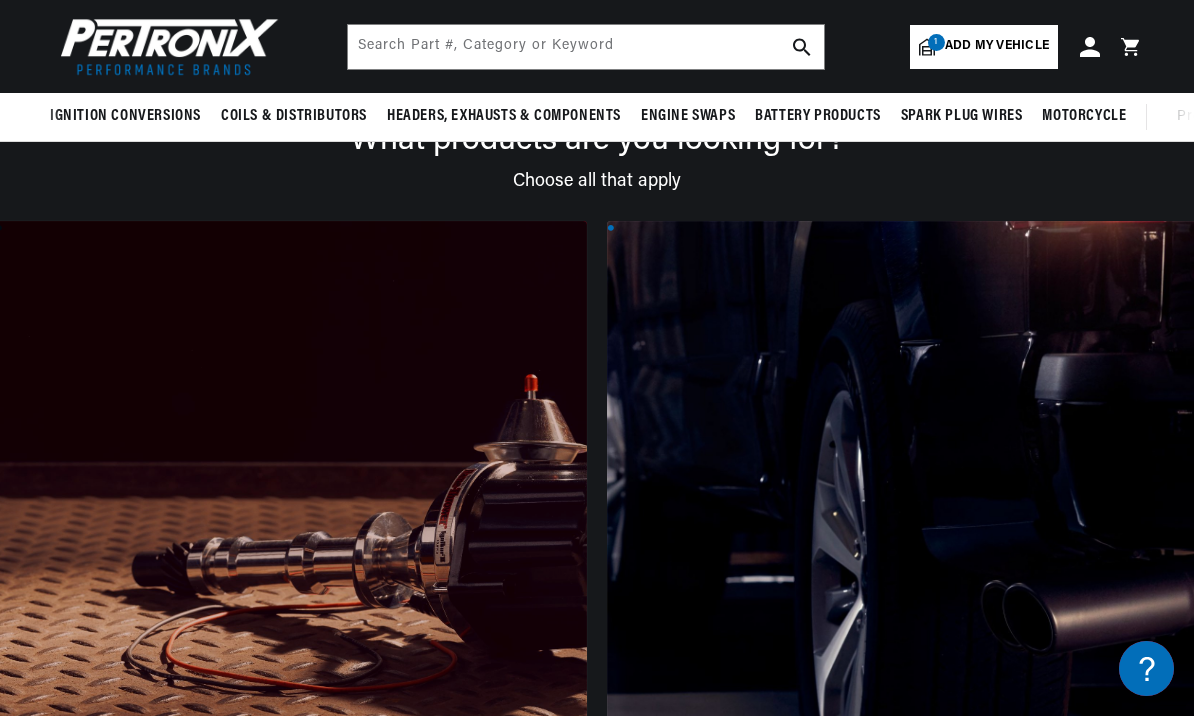 scroll, scrollTop: 222, scrollLeft: 0, axis: vertical 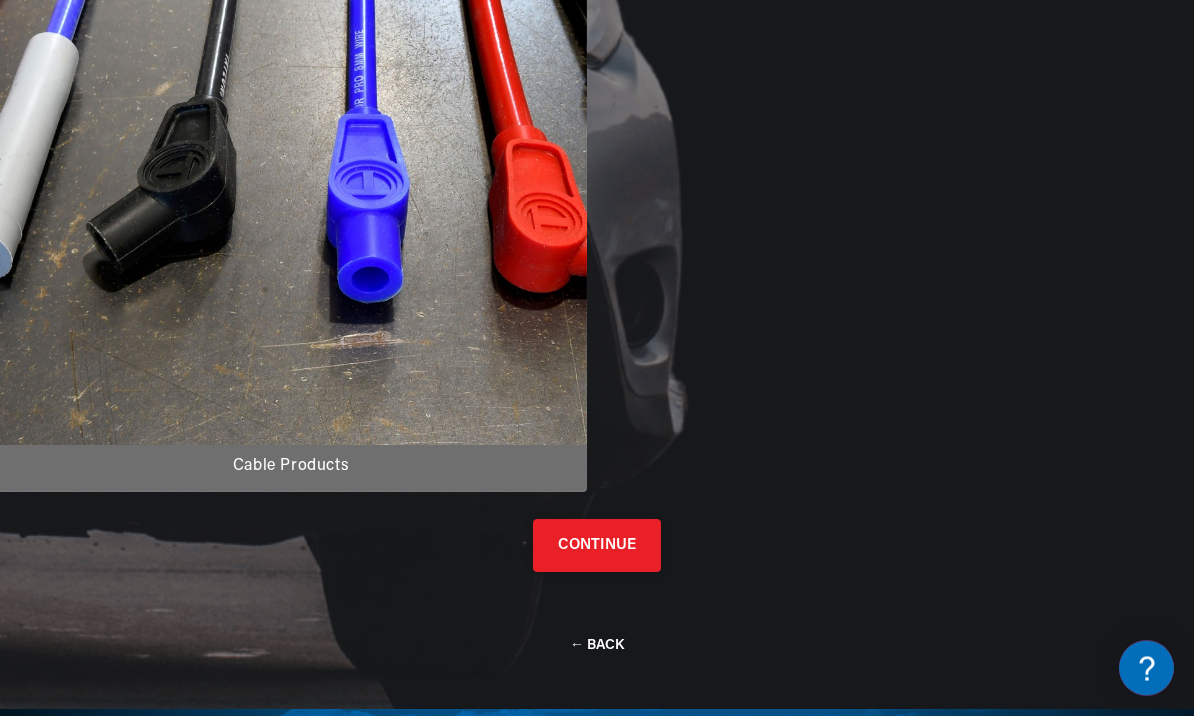 click on "CONTINUE" at bounding box center [597, 546] 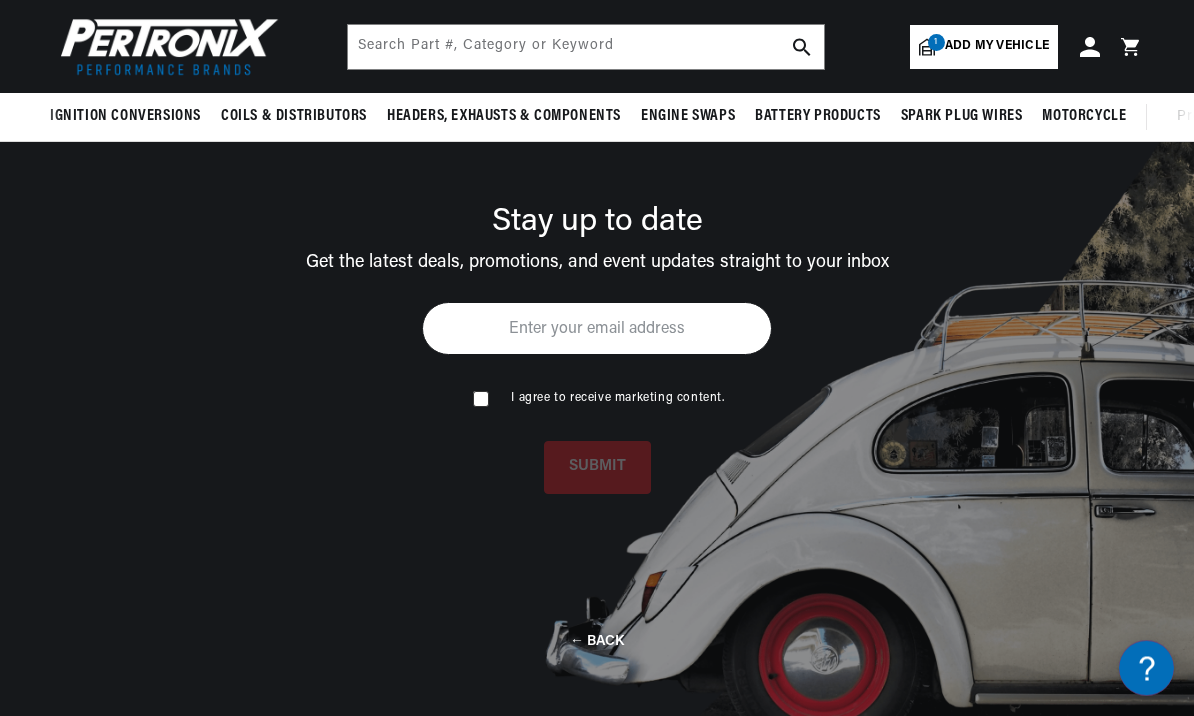 scroll, scrollTop: 143, scrollLeft: 0, axis: vertical 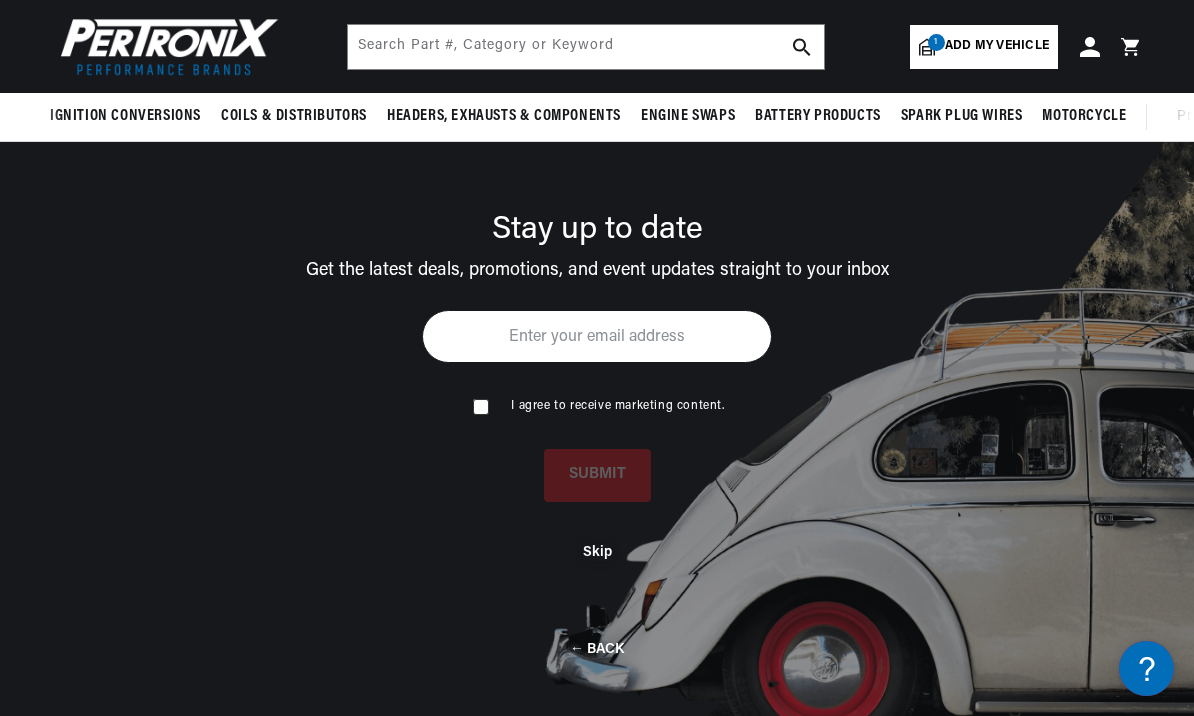 click on "Skip" at bounding box center [597, 552] 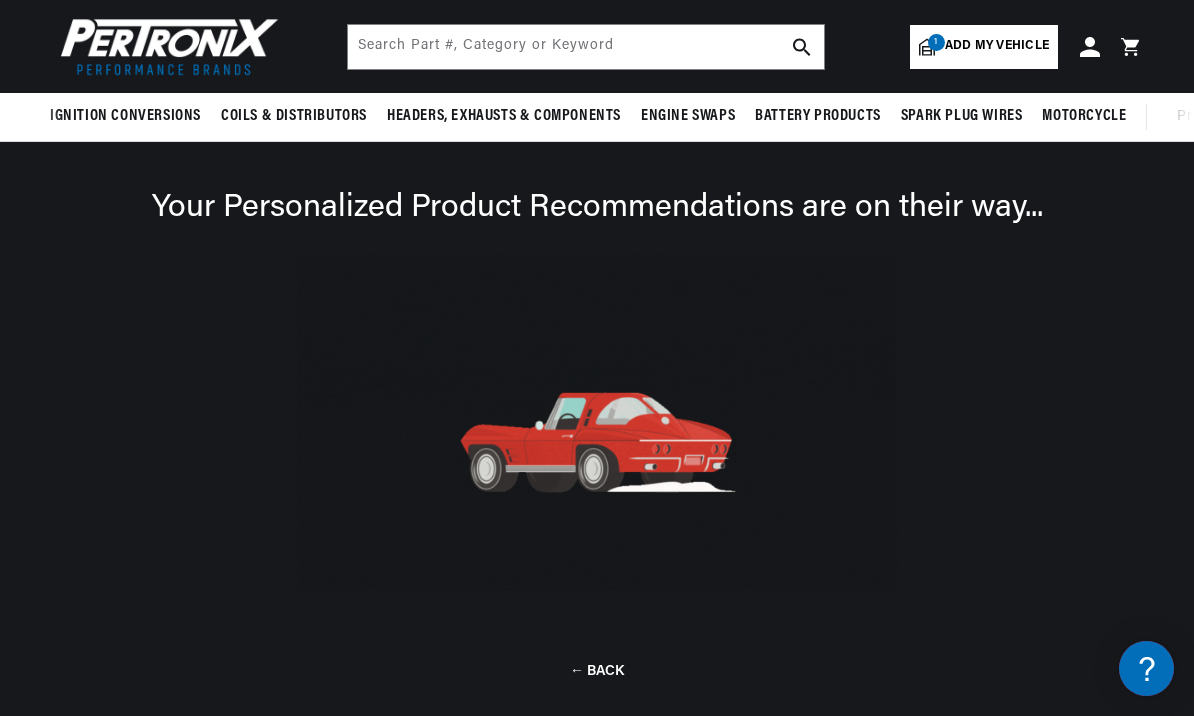 scroll, scrollTop: 0, scrollLeft: 191, axis: horizontal 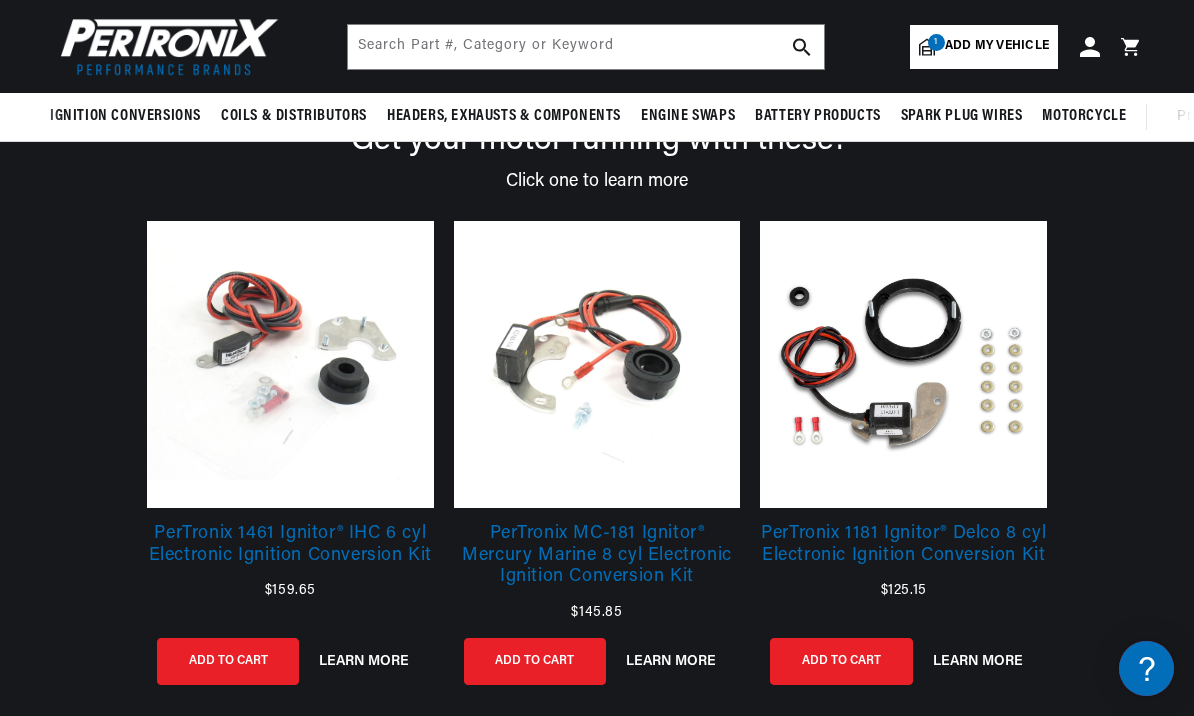 click at bounding box center (903, 364) 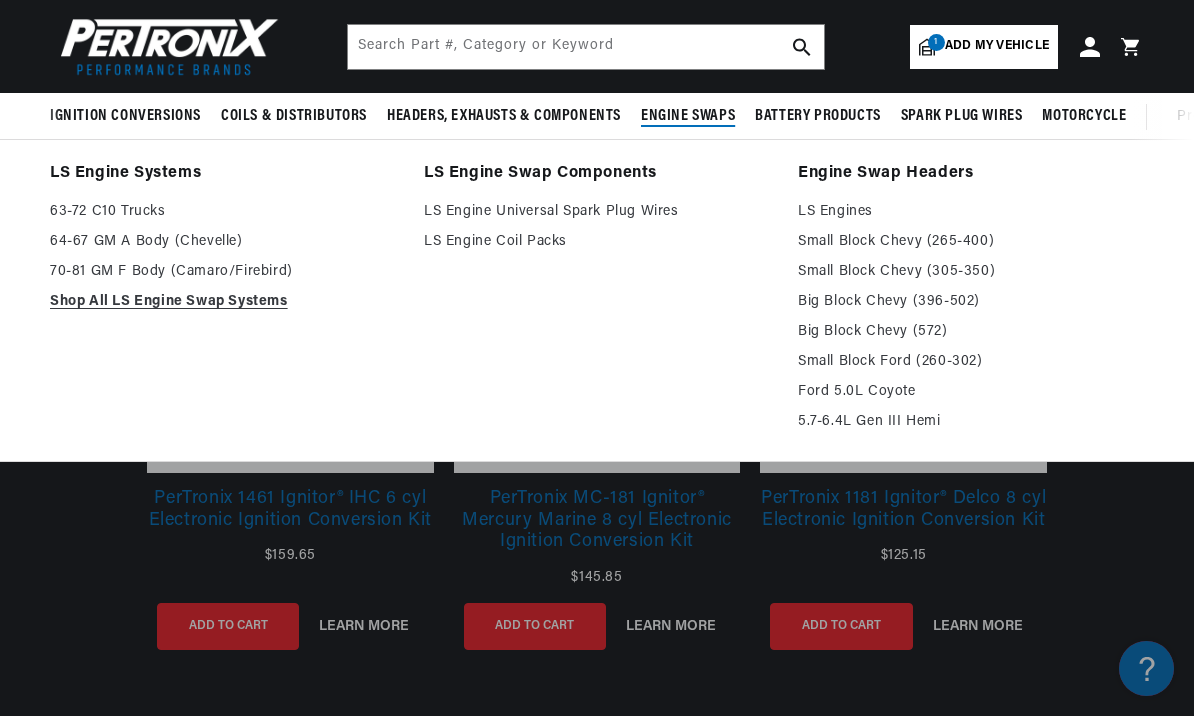 scroll, scrollTop: 0, scrollLeft: 0, axis: both 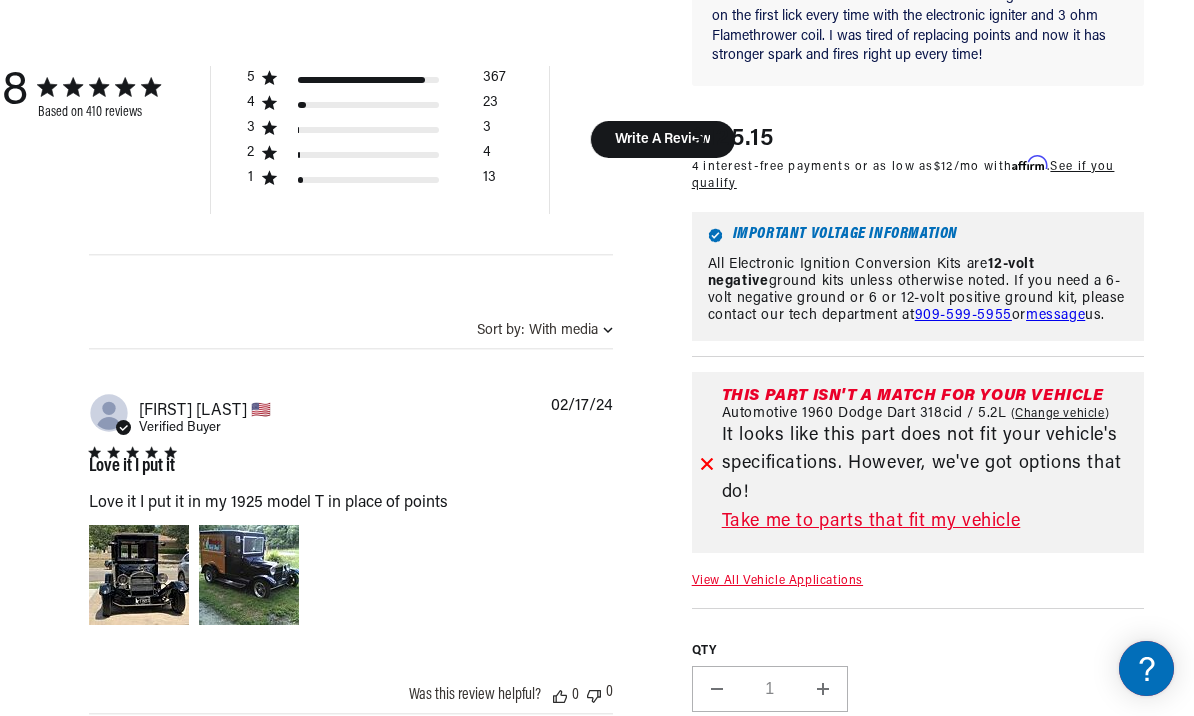 click on "Take me to parts that fit my vehicle" at bounding box center (929, 522) 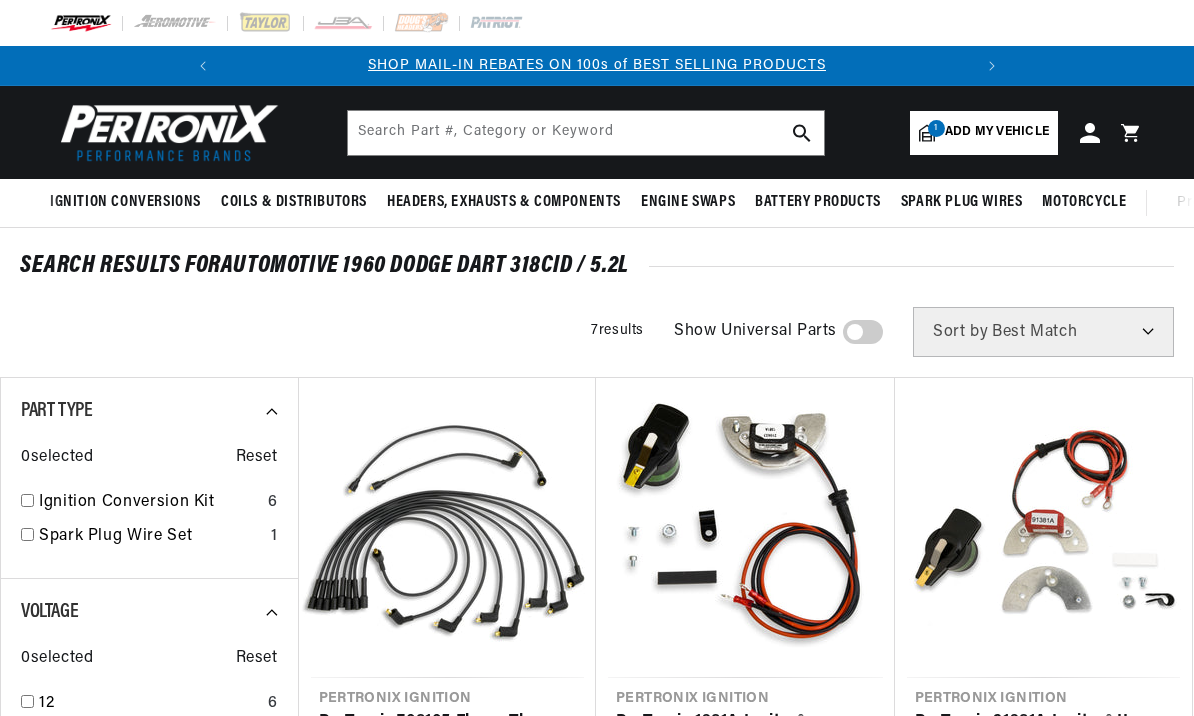 scroll, scrollTop: 0, scrollLeft: 0, axis: both 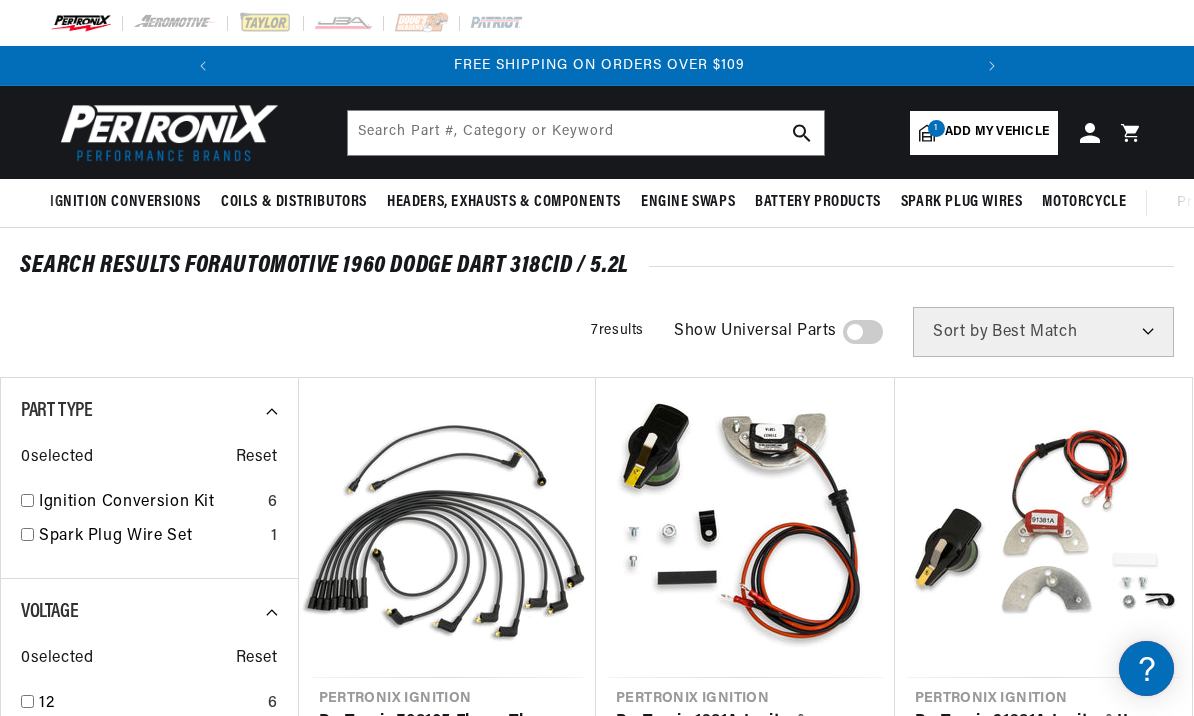 click on "Add my vehicle" at bounding box center (997, 132) 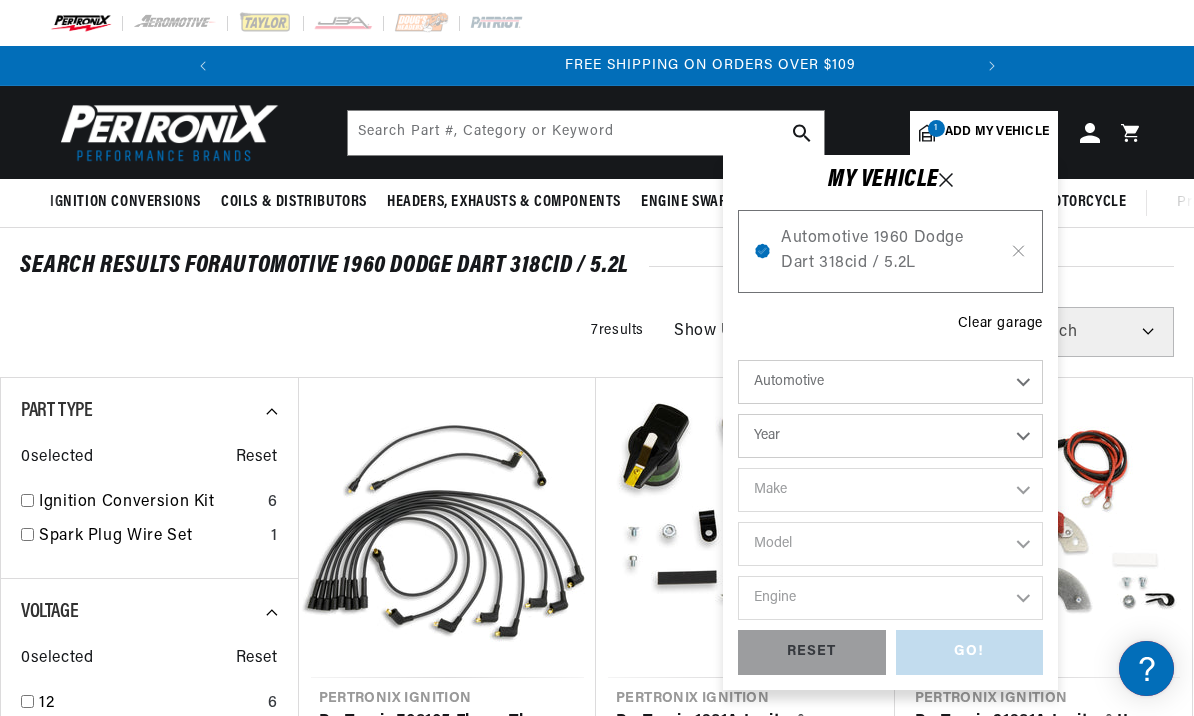 scroll, scrollTop: 0, scrollLeft: 213, axis: horizontal 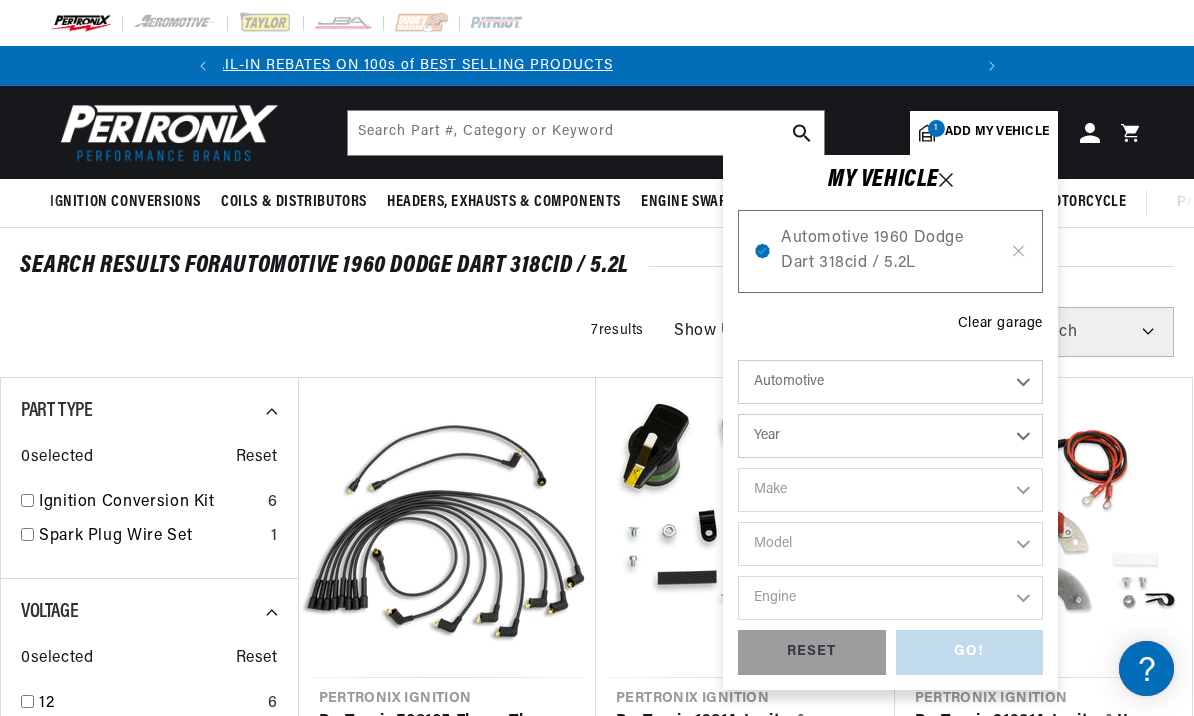 click on "Clear garage" at bounding box center (1000, 324) 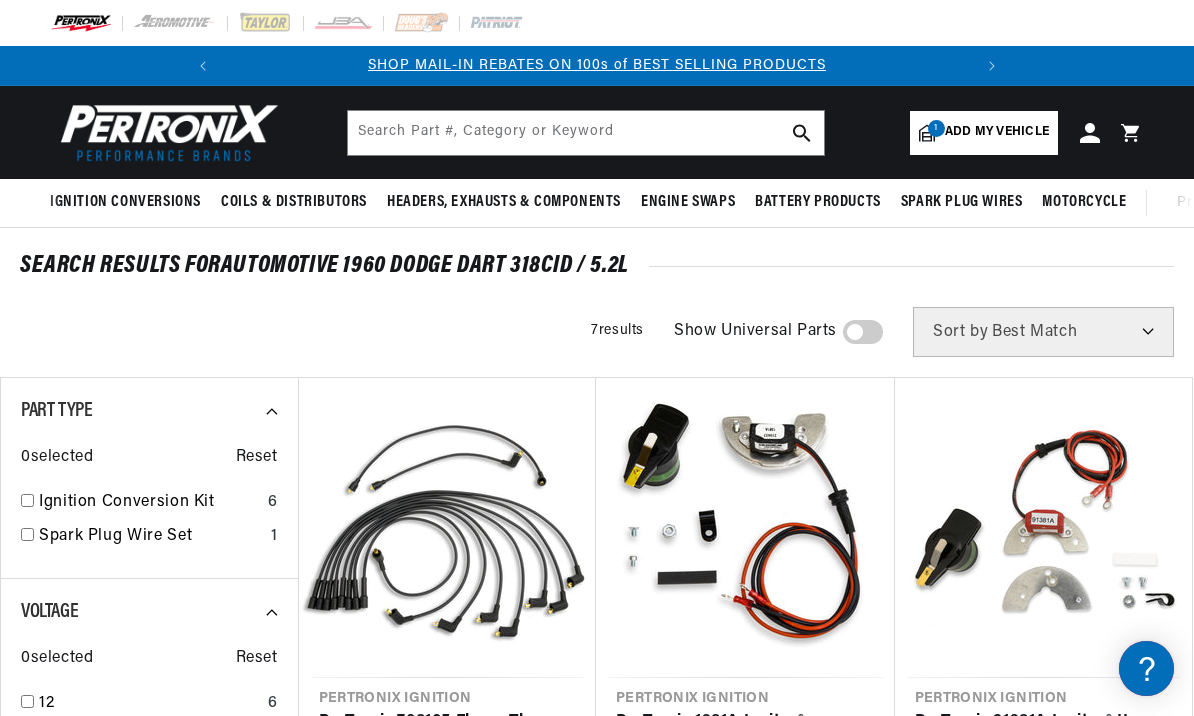 click on "Add my vehicle" at bounding box center (997, 132) 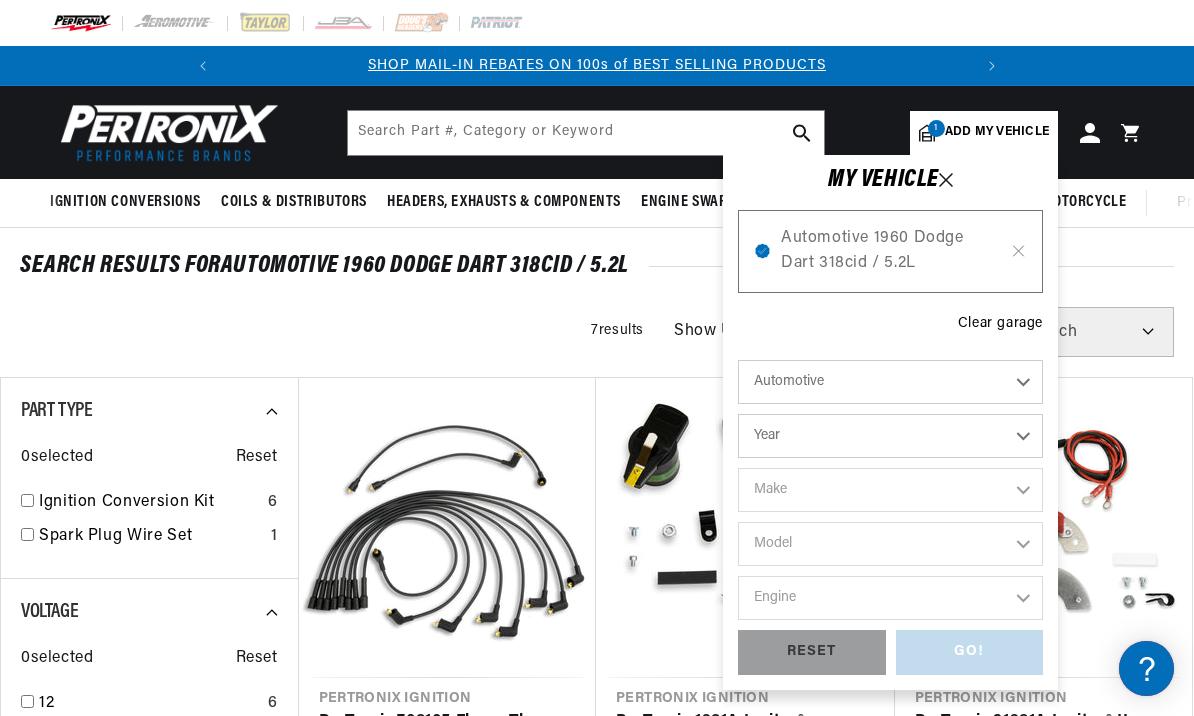 click on "Clear garage" at bounding box center (1000, 324) 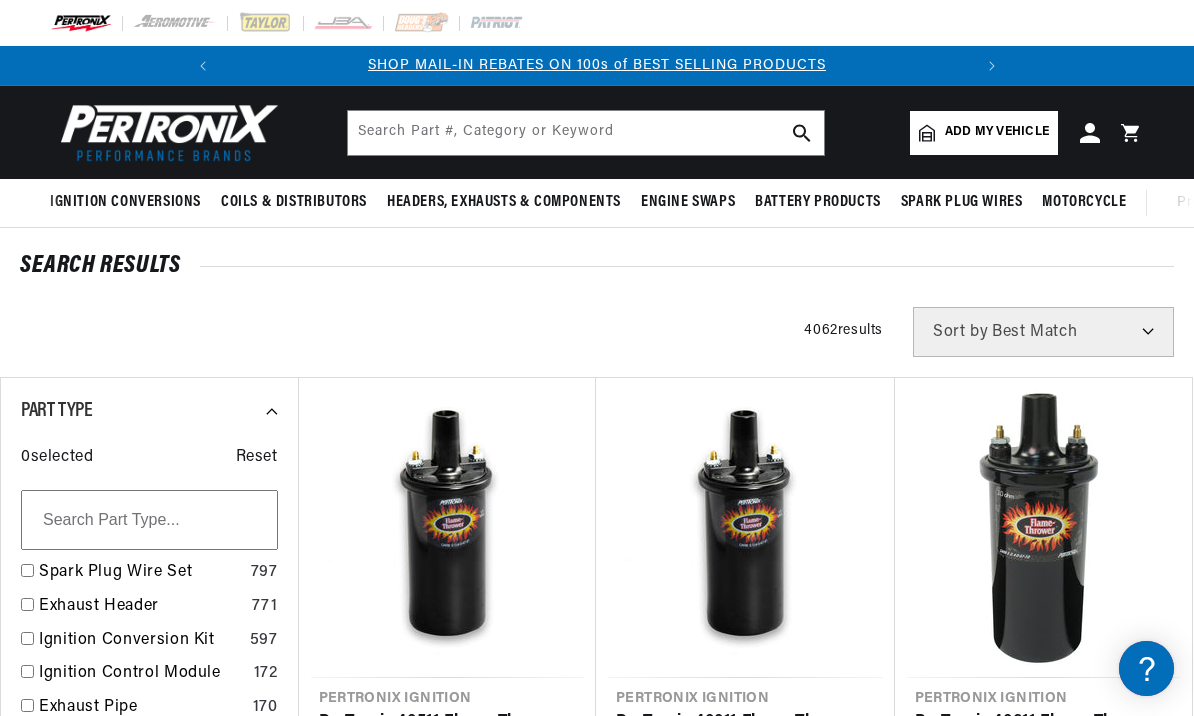 click on "Add my vehicle" at bounding box center (997, 132) 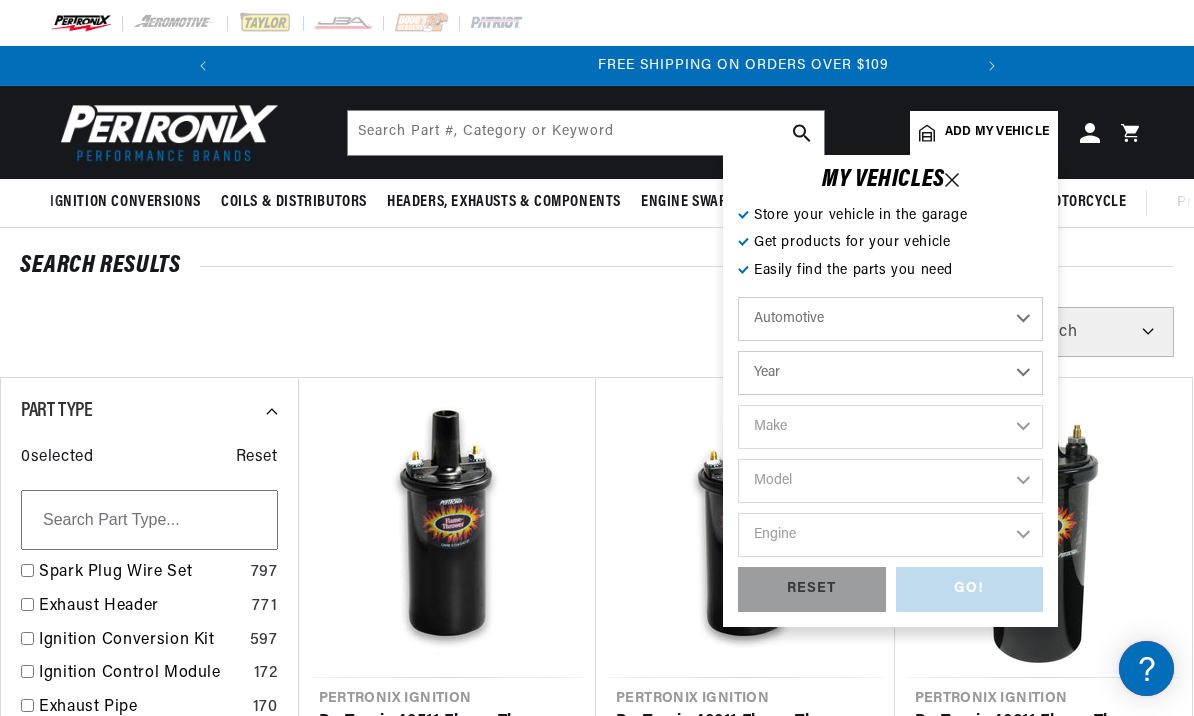 scroll, scrollTop: 0, scrollLeft: 747, axis: horizontal 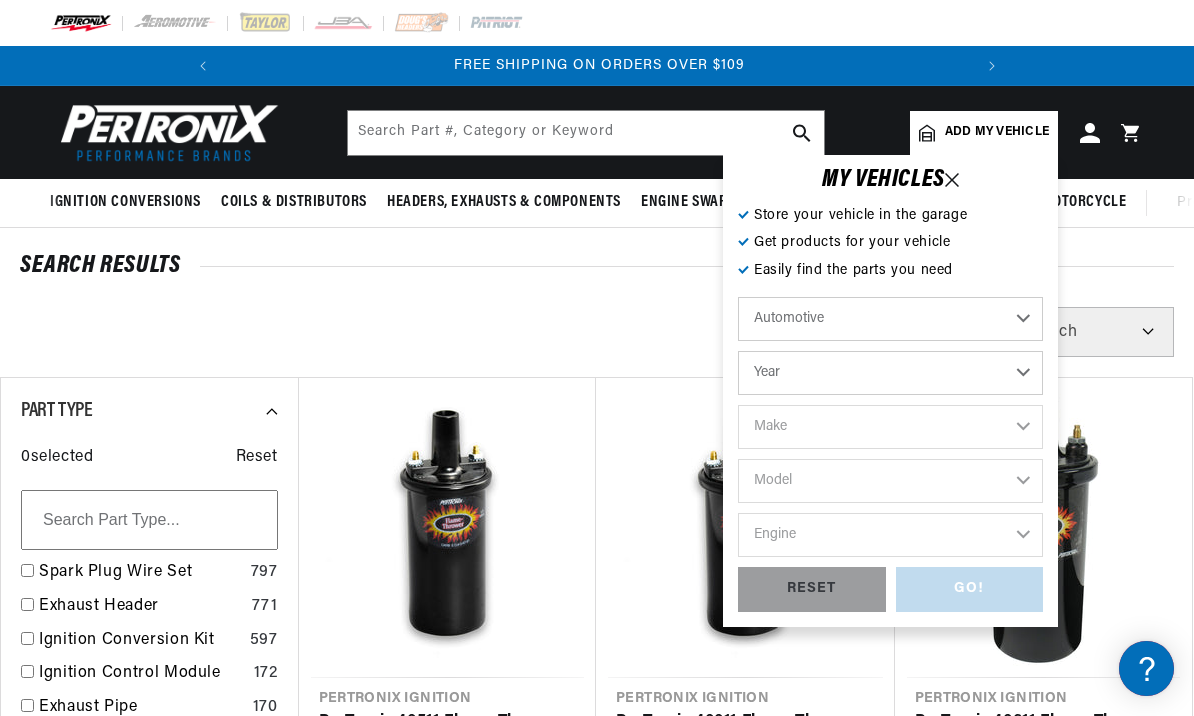 click on "Year
2022
2021
2020
2019
2018
2017
2016
2015
2014
2013
2012
2011
2010
2009
2008
2007
2006
2005
2004
2003
2002
2001
2000
1999
1998
1997
1996
1995
1994
1993
1992
1991
1990
1989
1988
1987
1986 1985" at bounding box center (890, 373) 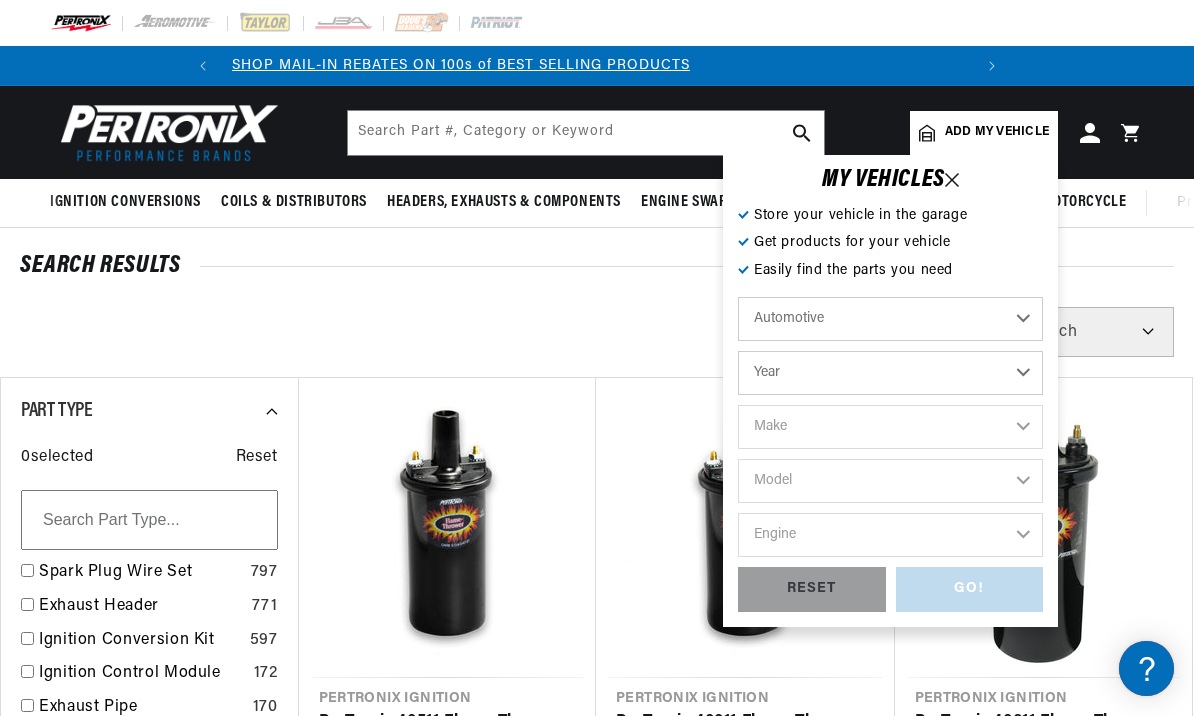 scroll, scrollTop: 0, scrollLeft: 0, axis: both 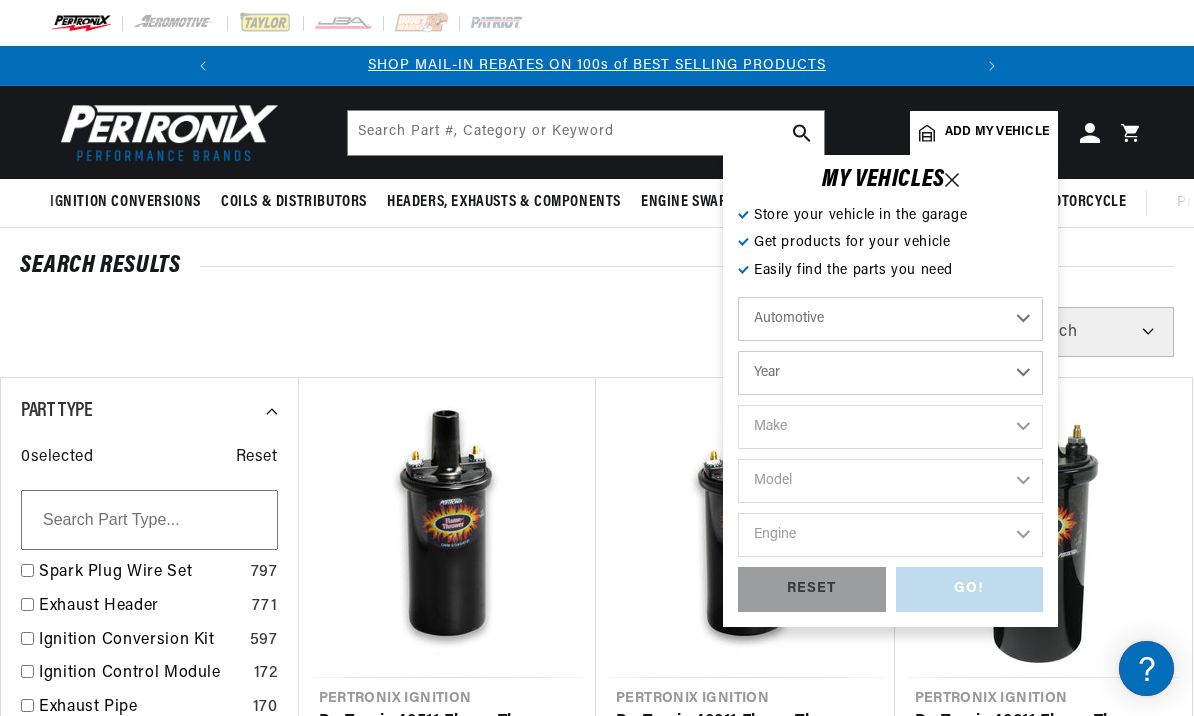select on "1966" 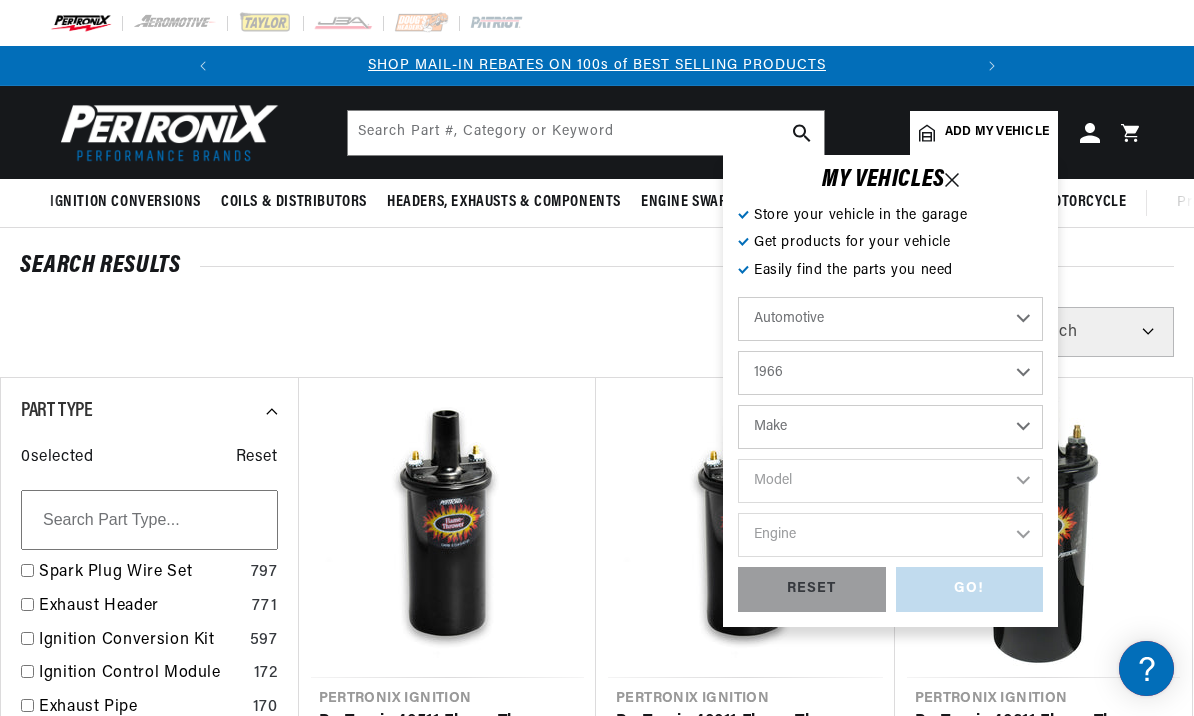 click on "Make
Alfa Romeo
American Motors
Aston Martin
Austin
Austin Healey
Avanti
Bentley
Buick
Cadillac
Checker
Chevrolet
Chrysler
Dodge
Ferrari
Ford
Ford (Europe)
GMC
Gordon-Keeble
IHC Truck
International
Jaguar
Jeep
Lamborghini
Lancia
Lincoln
Lotus
Maserati
Mercedes-Benz
Mercury
MG
Military Vehicles
Morris Nissan" at bounding box center [890, 427] 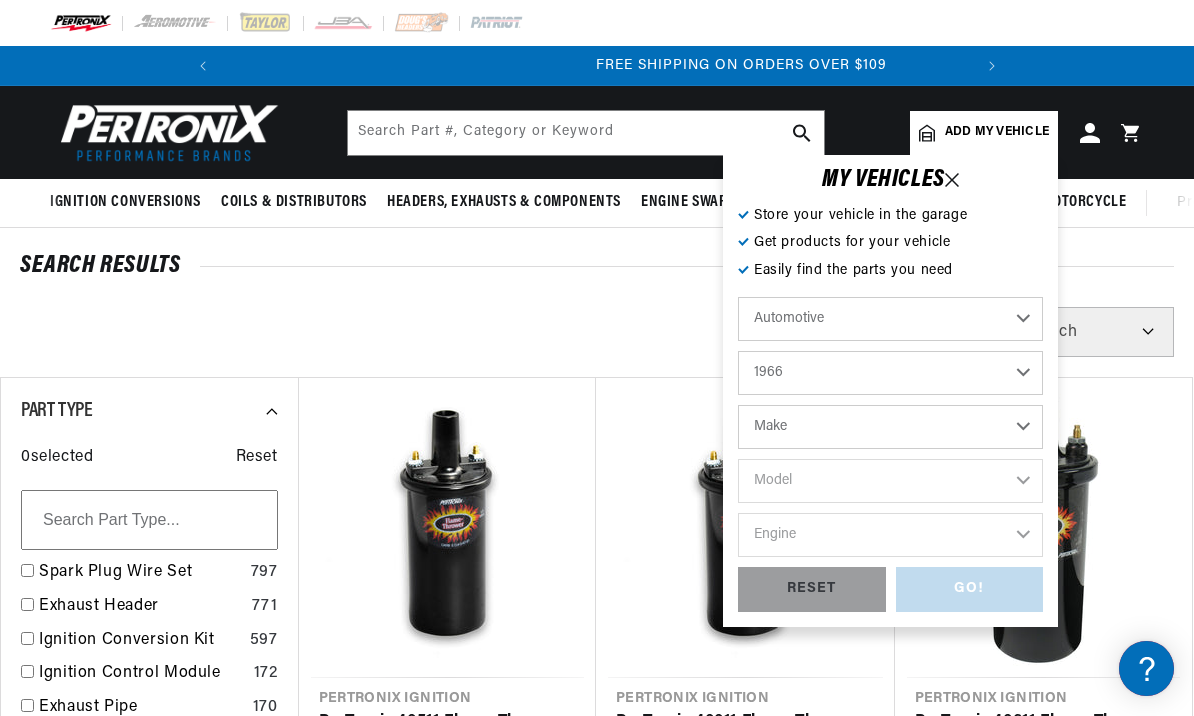 scroll, scrollTop: 0, scrollLeft: 747, axis: horizontal 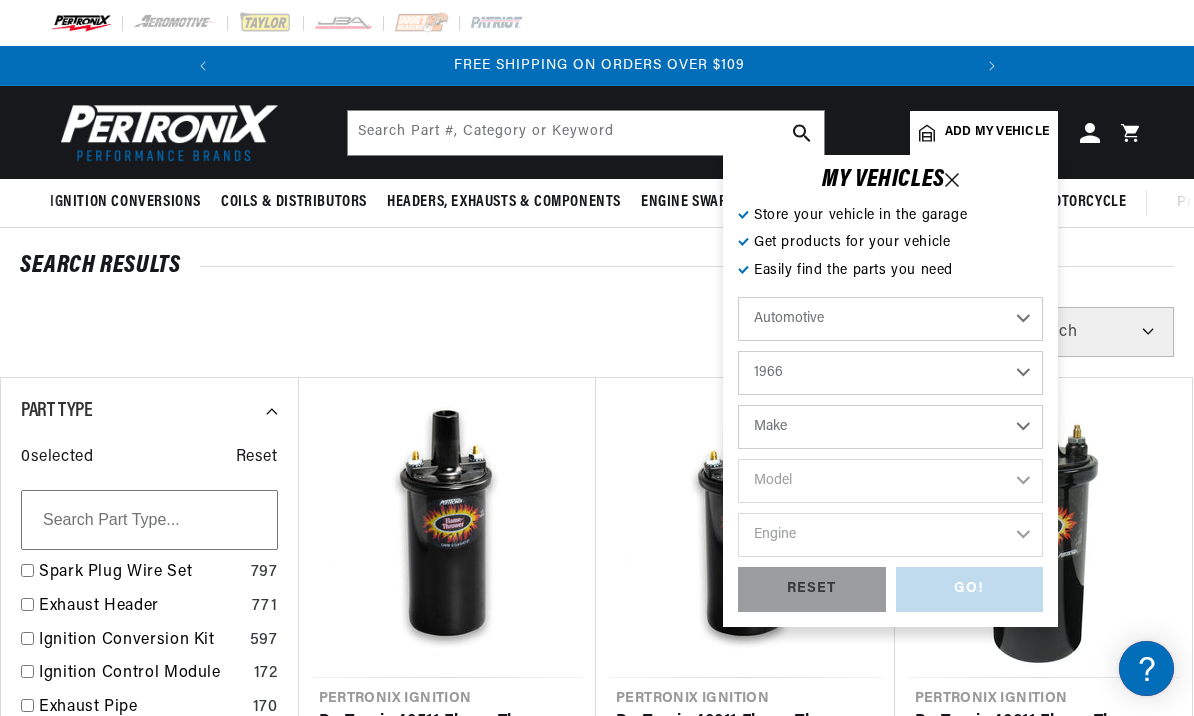 select on "IHC-Truck" 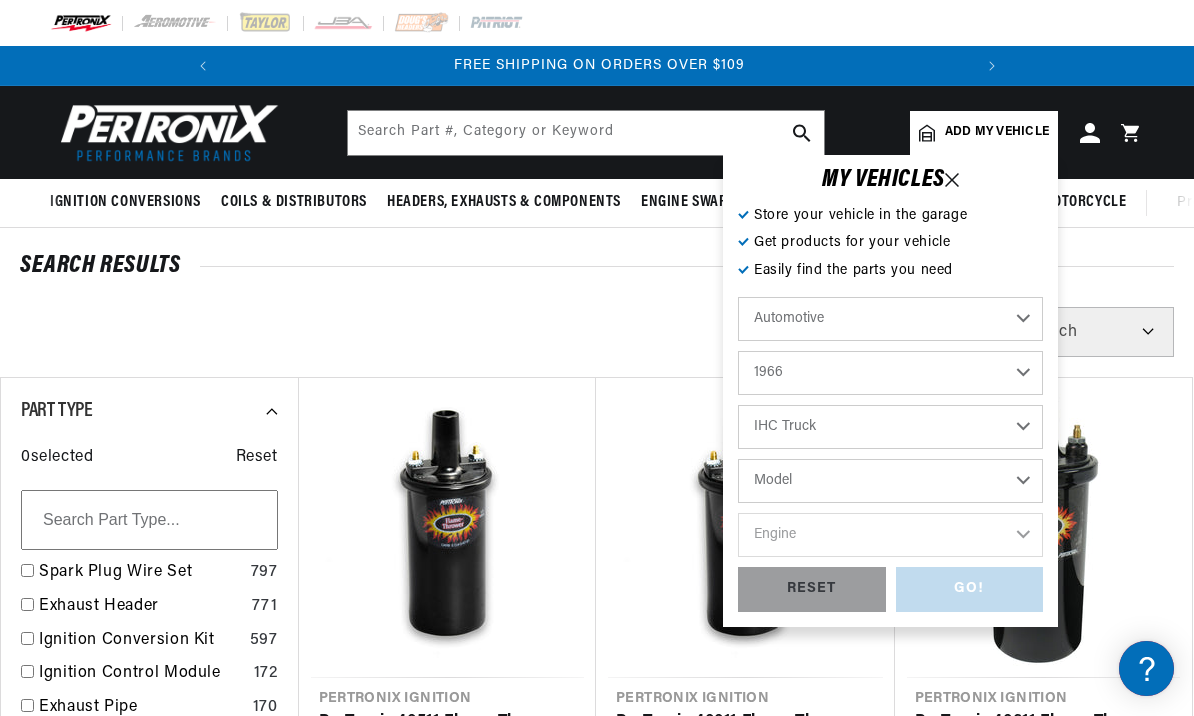 click on "Model
All models" at bounding box center (890, 481) 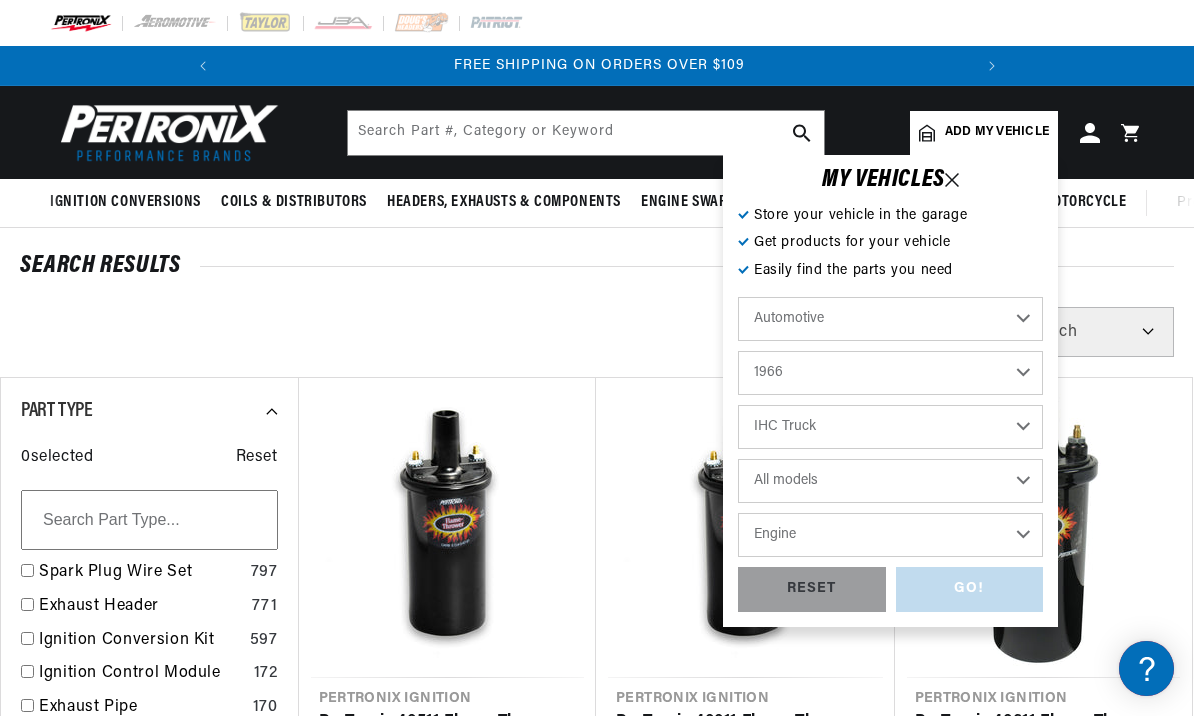 click on "Engine
8" at bounding box center (890, 535) 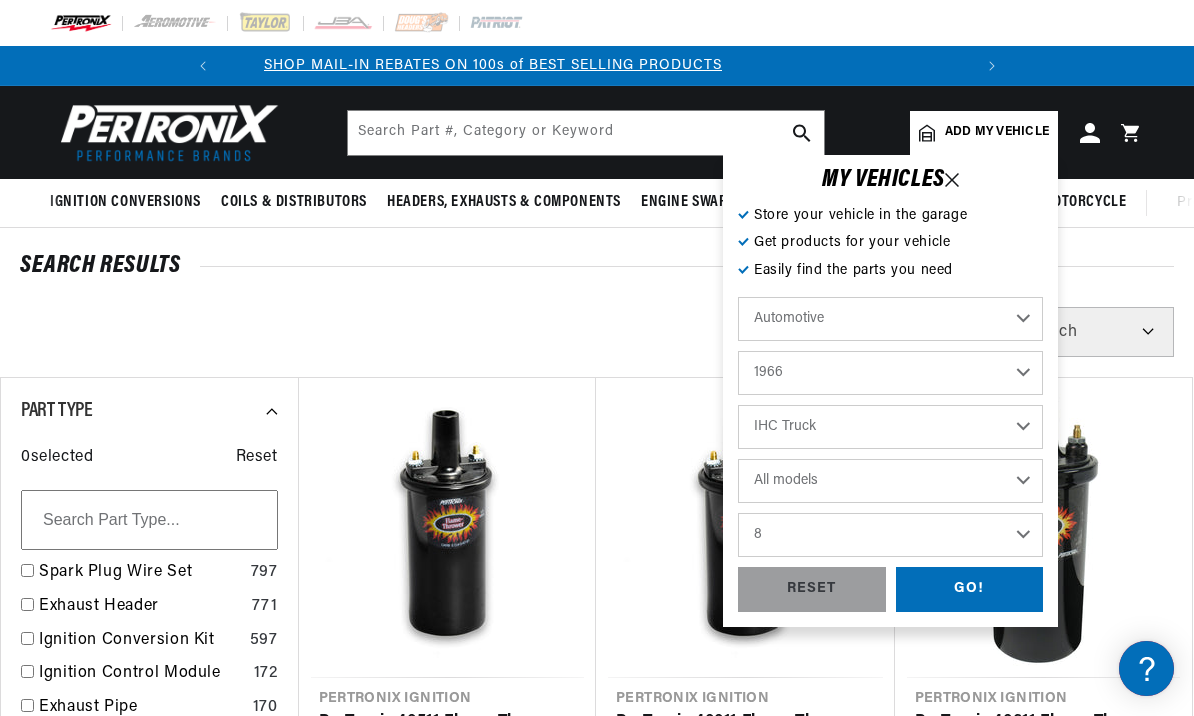 scroll, scrollTop: 0, scrollLeft: 0, axis: both 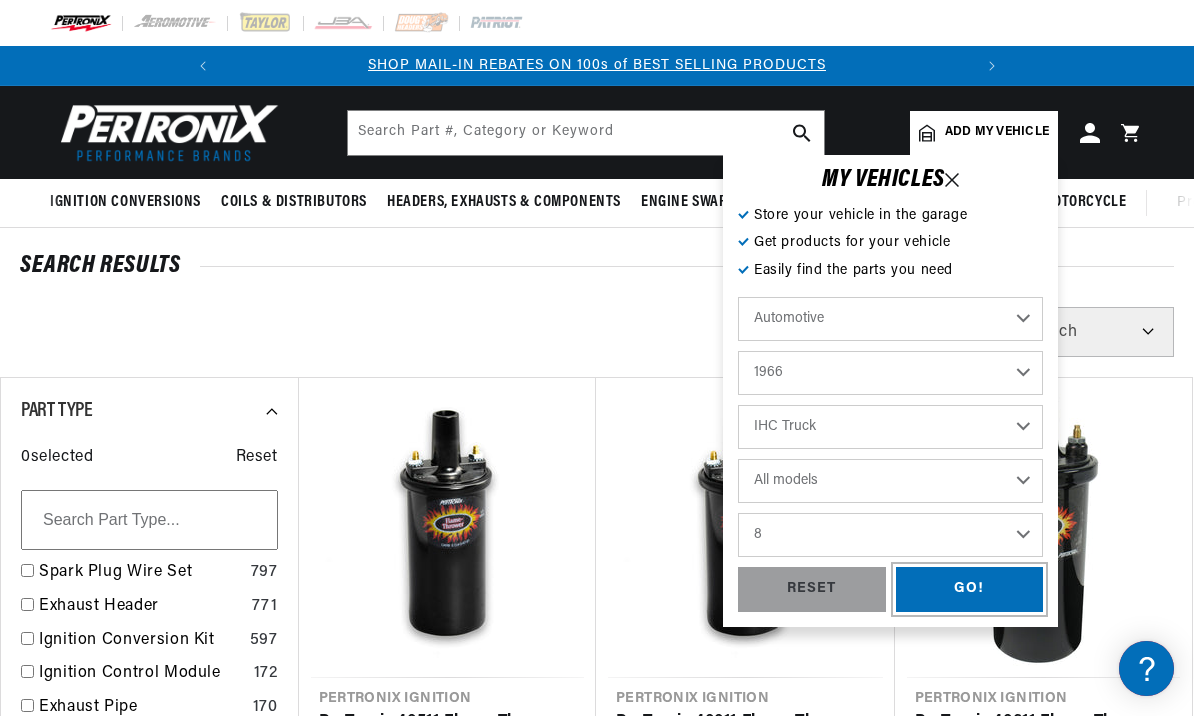 click on "GO!" at bounding box center [970, 589] 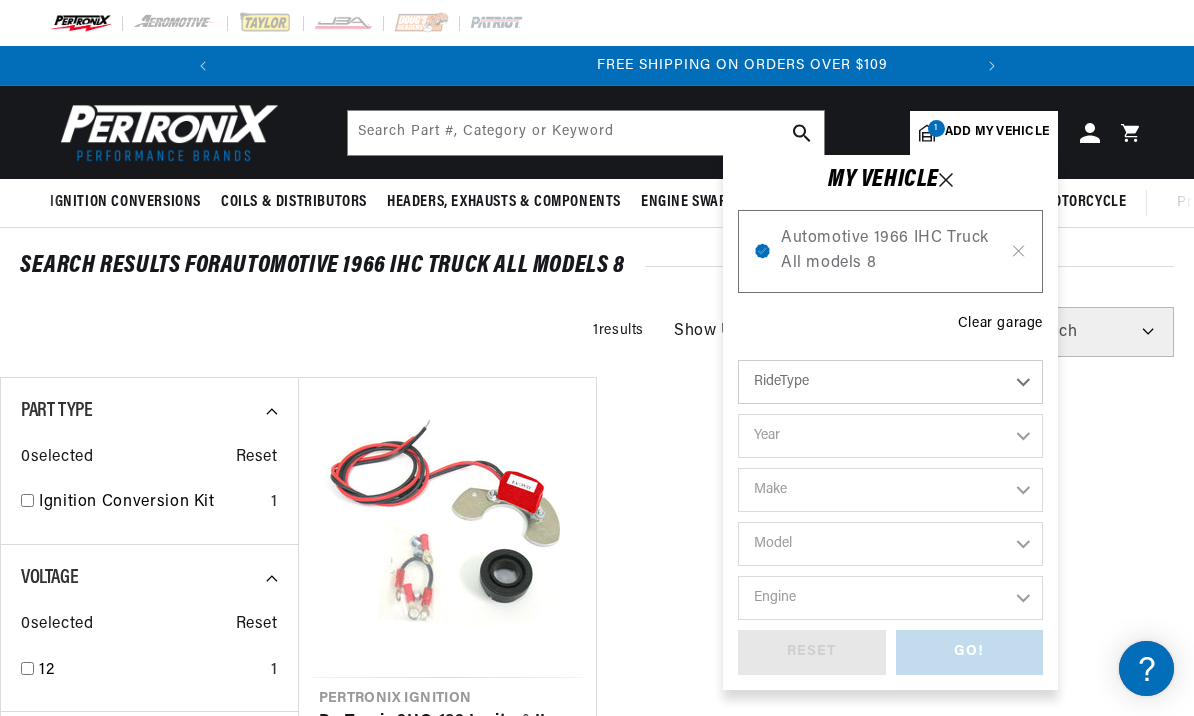 scroll, scrollTop: 0, scrollLeft: 747, axis: horizontal 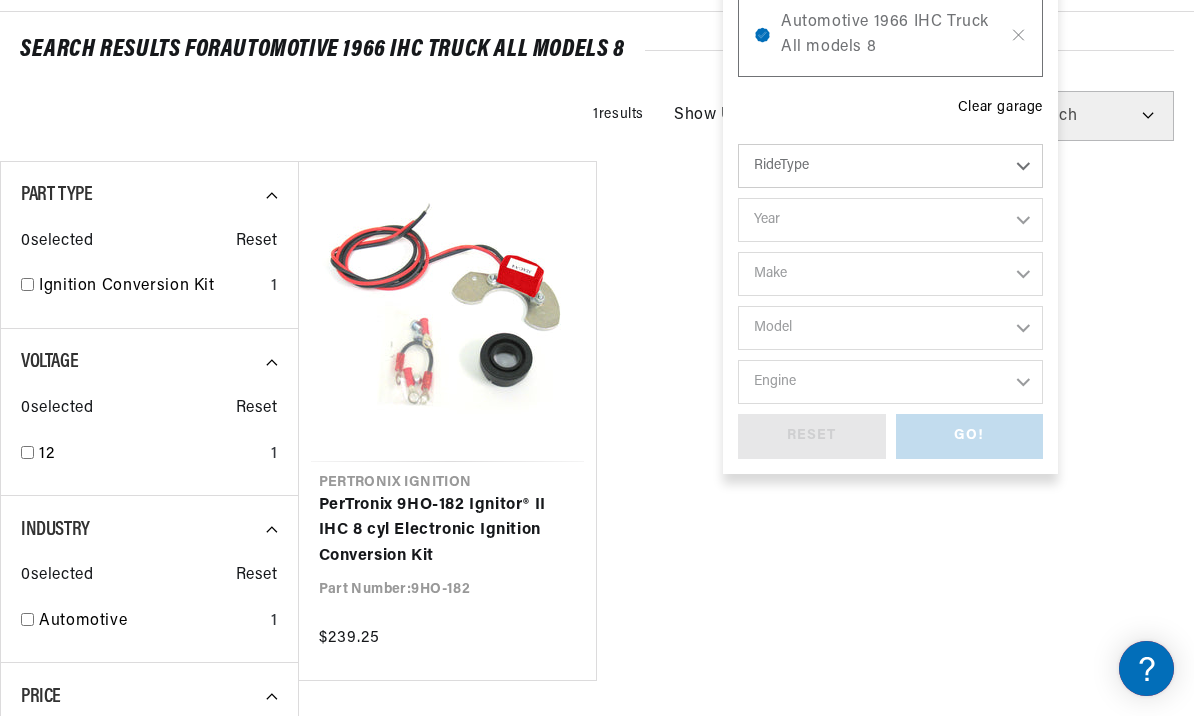 click on "GO!
RESET" at bounding box center [890, 436] 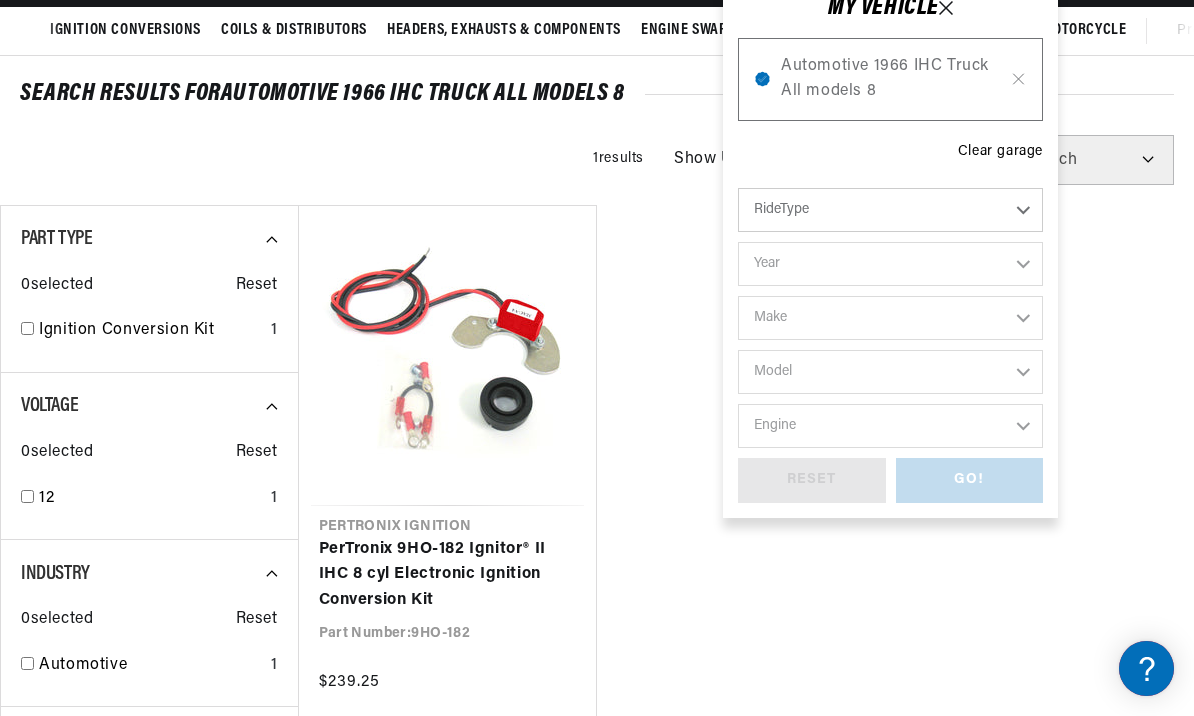 scroll, scrollTop: 159, scrollLeft: 0, axis: vertical 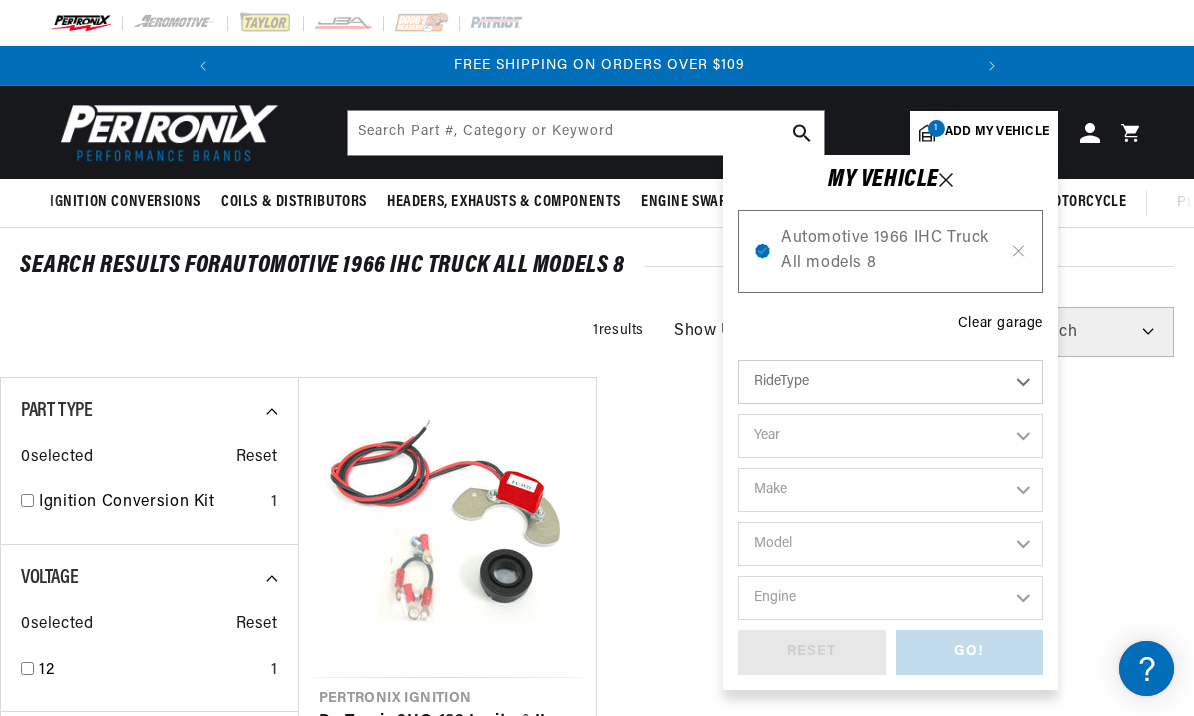click at bounding box center (597, 23) 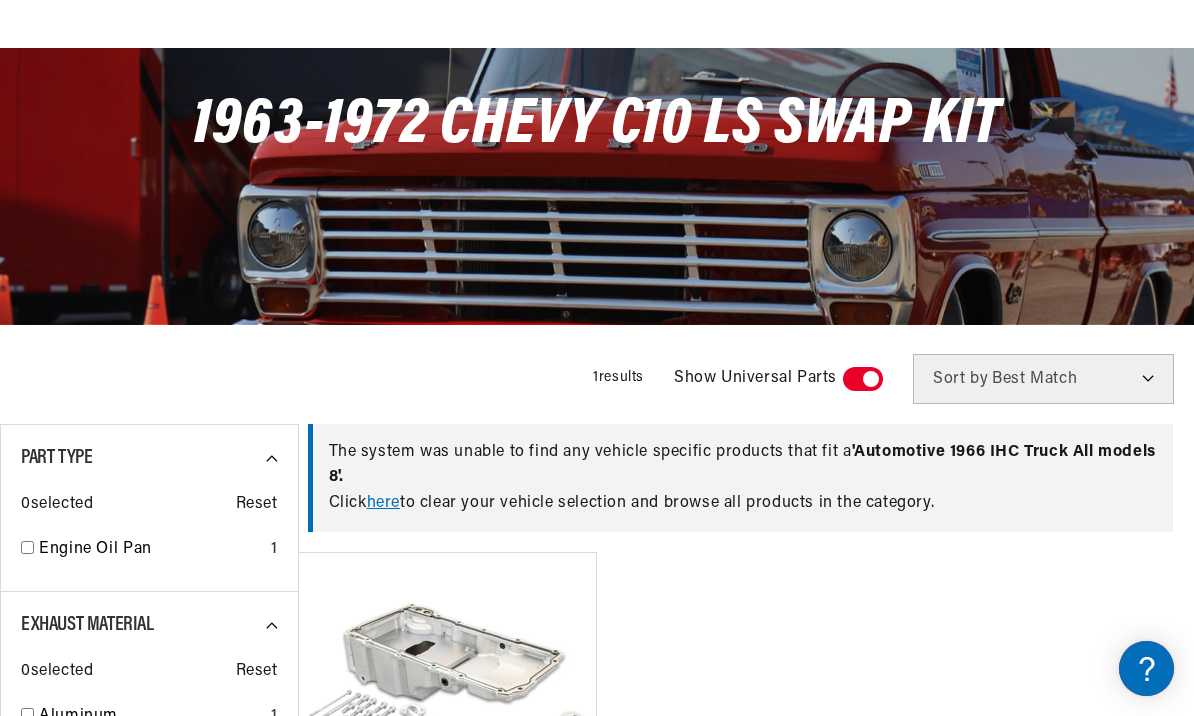 scroll, scrollTop: 304, scrollLeft: 0, axis: vertical 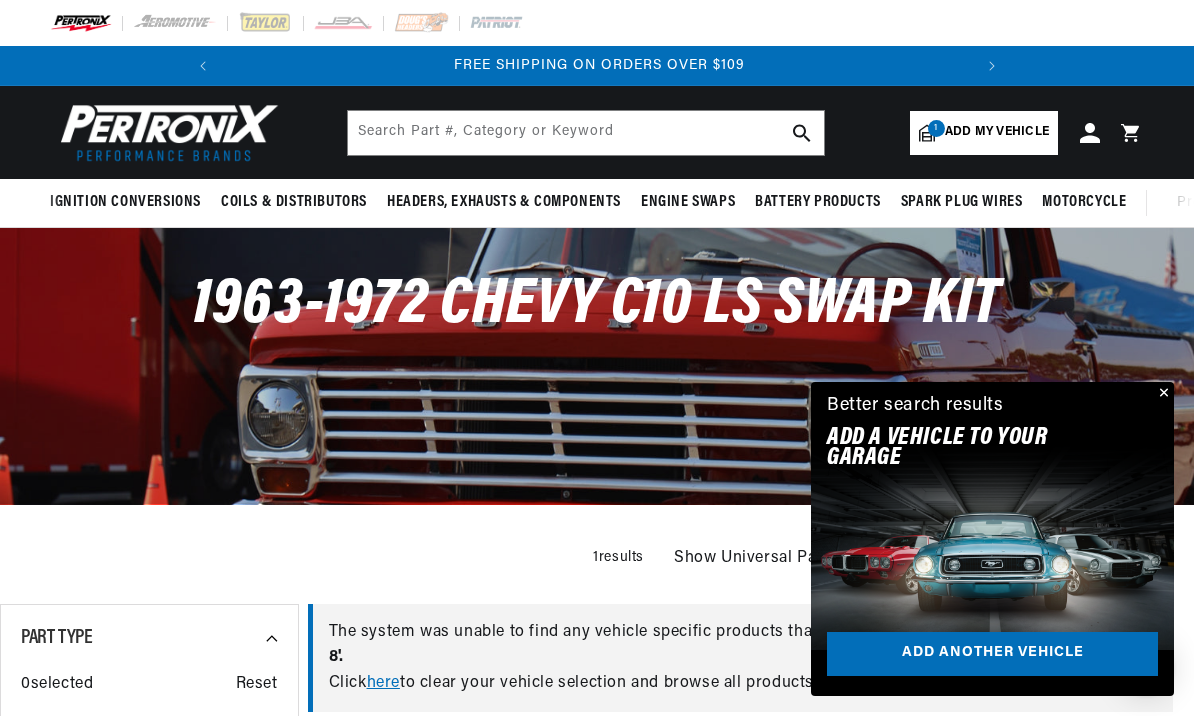 click on "Add my vehicle" at bounding box center [997, 132] 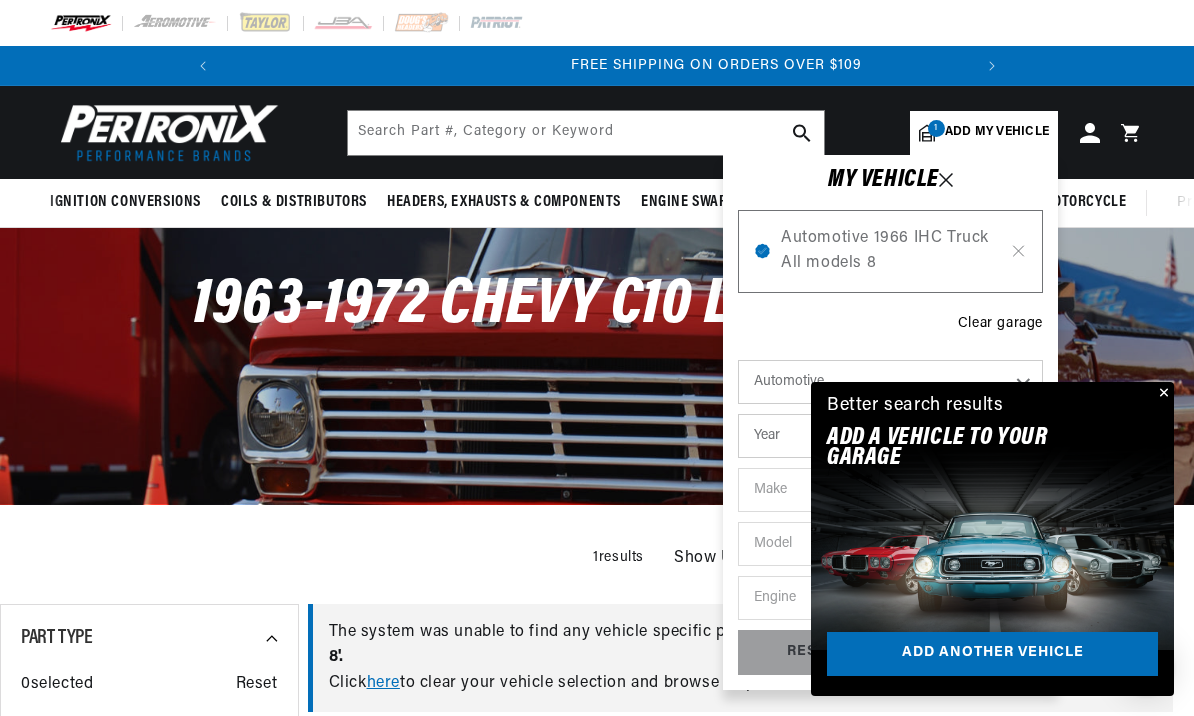 click 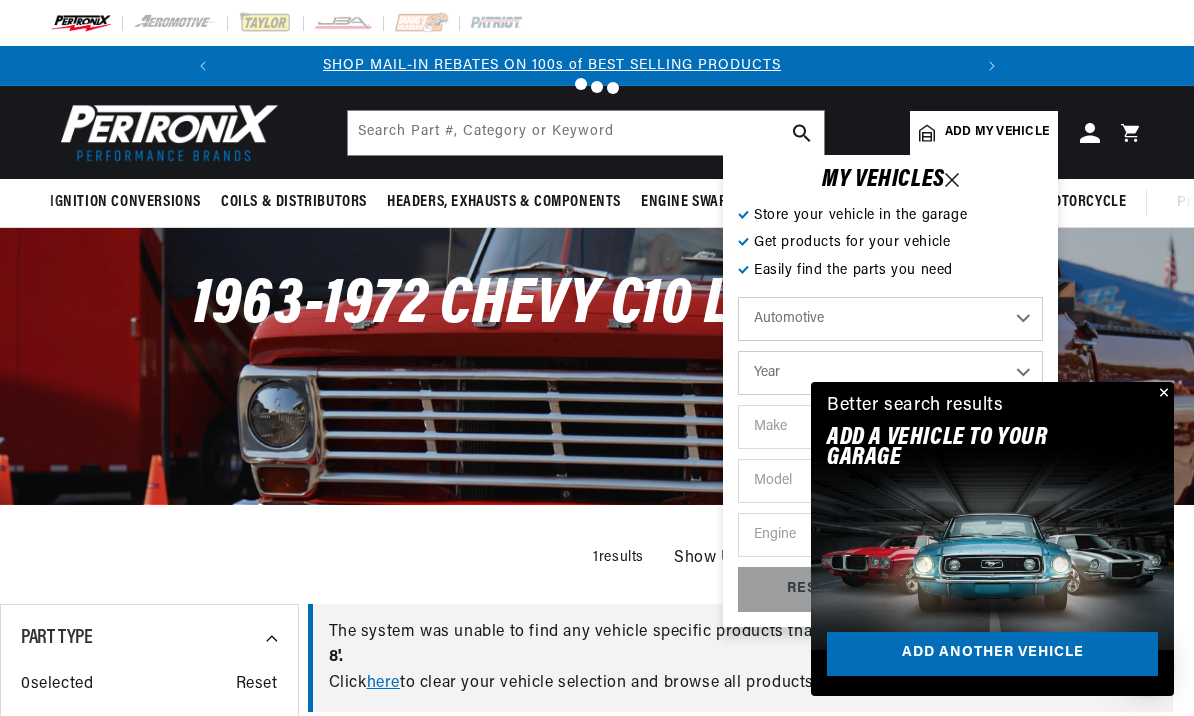 scroll, scrollTop: 0, scrollLeft: 0, axis: both 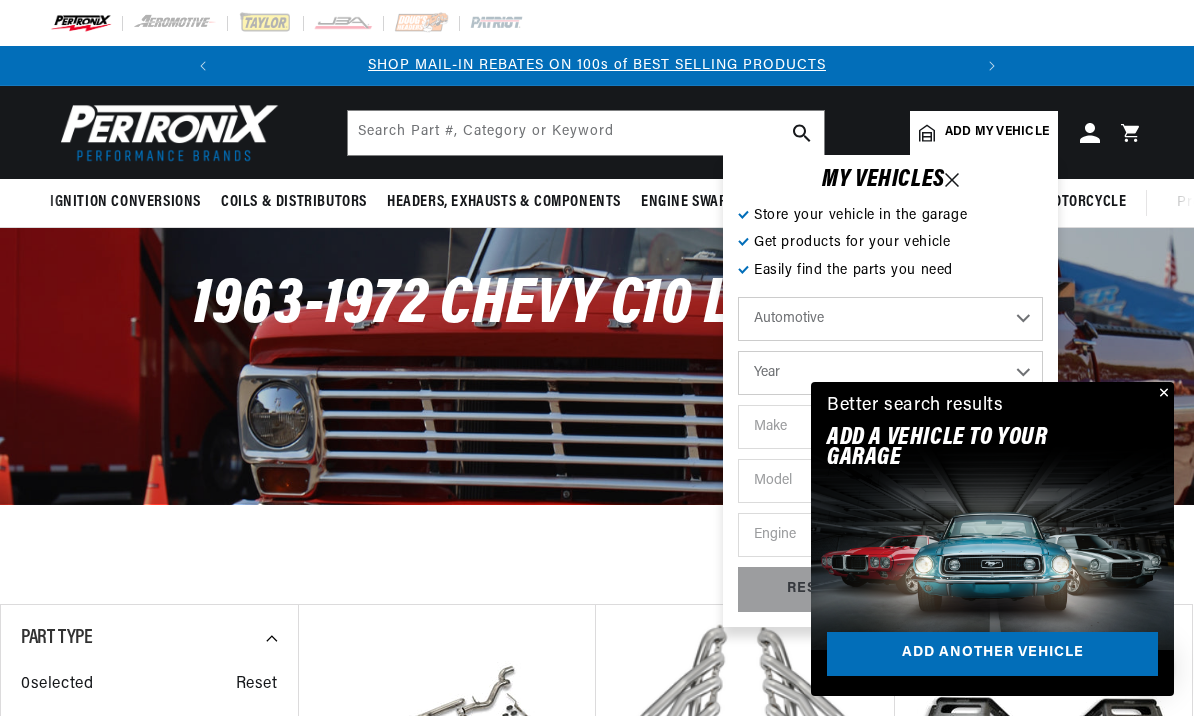 click on "MY VEHICLE S" at bounding box center [890, 180] 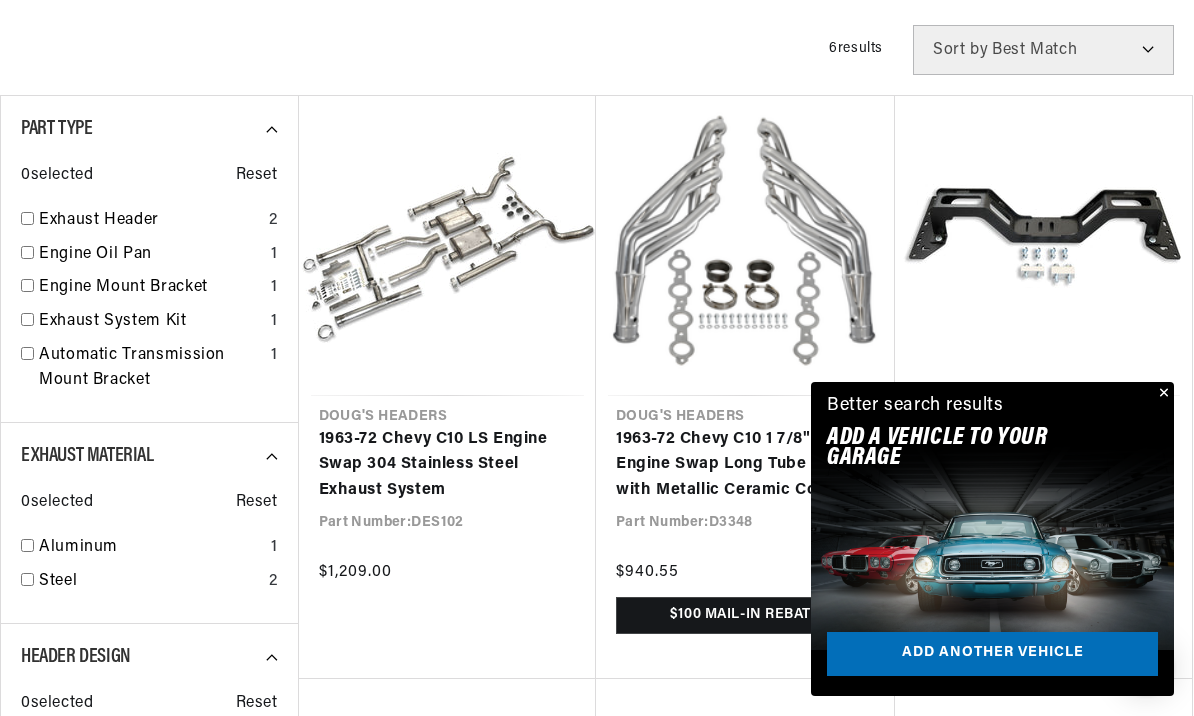 scroll, scrollTop: 549, scrollLeft: 0, axis: vertical 